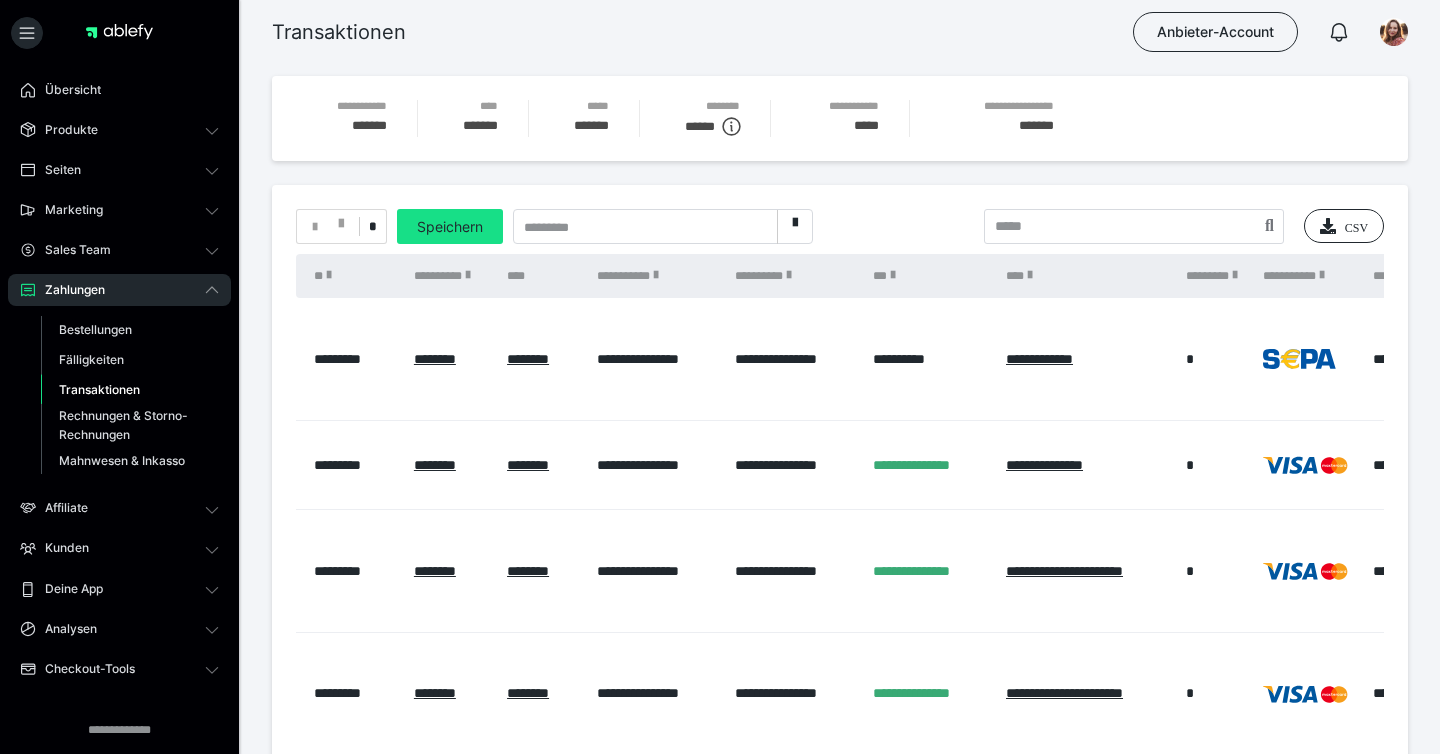 scroll, scrollTop: 124, scrollLeft: 0, axis: vertical 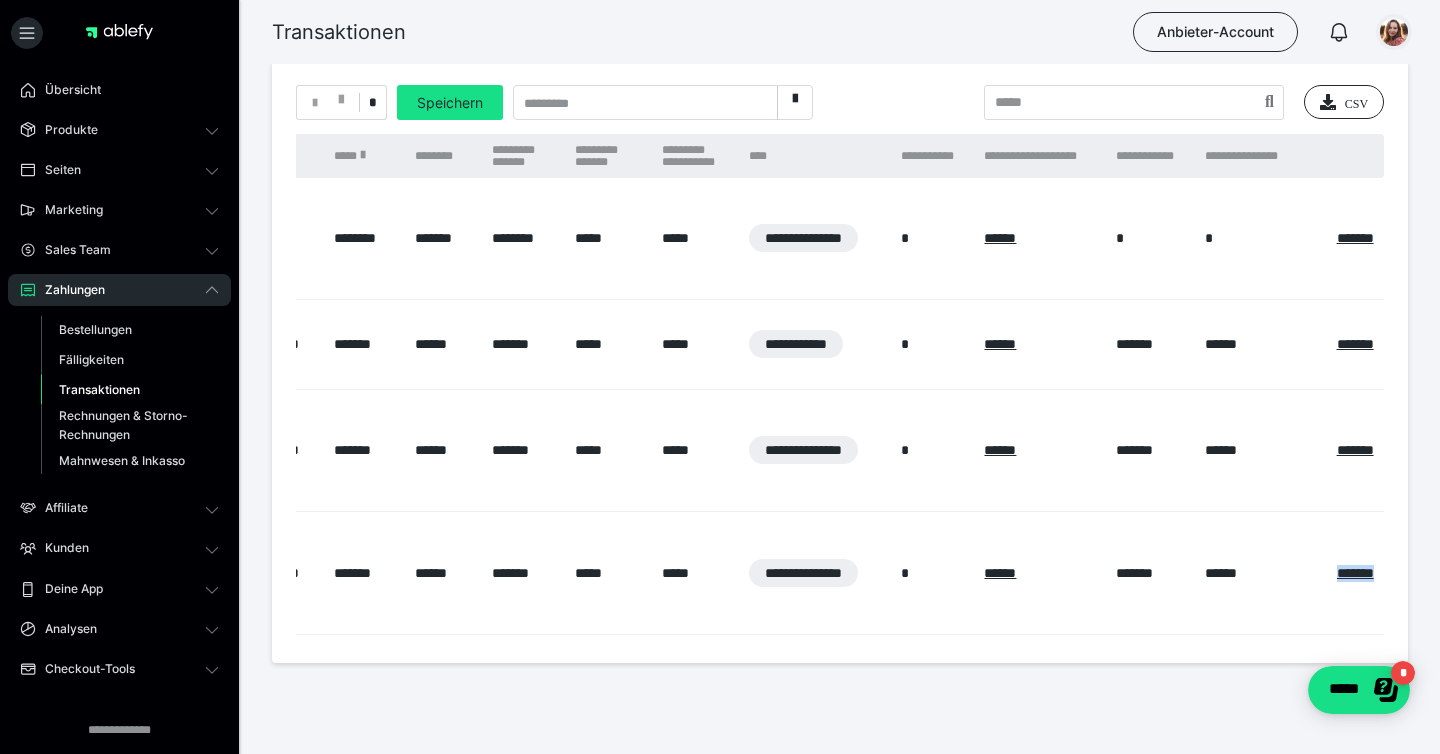 click at bounding box center (1394, 32) 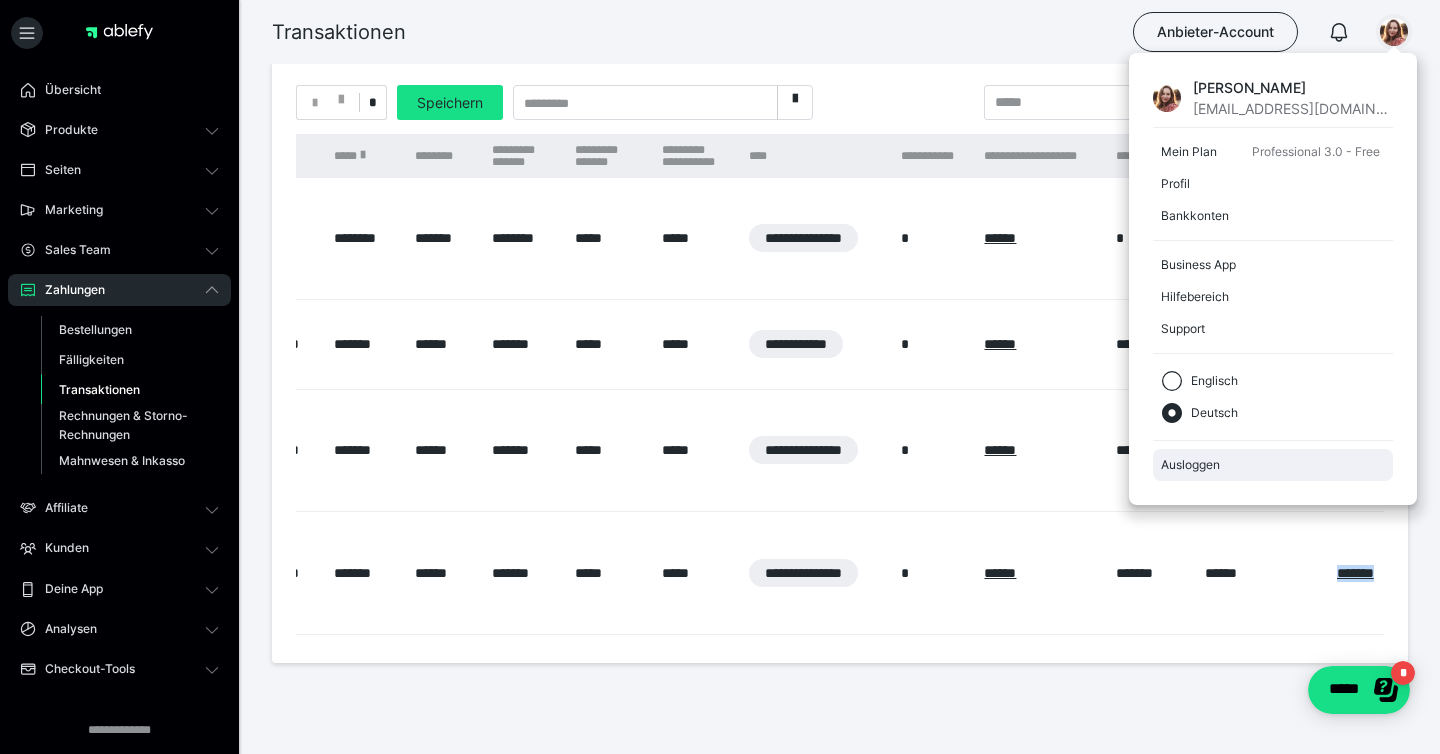 click on "Ausloggen" at bounding box center [1273, 465] 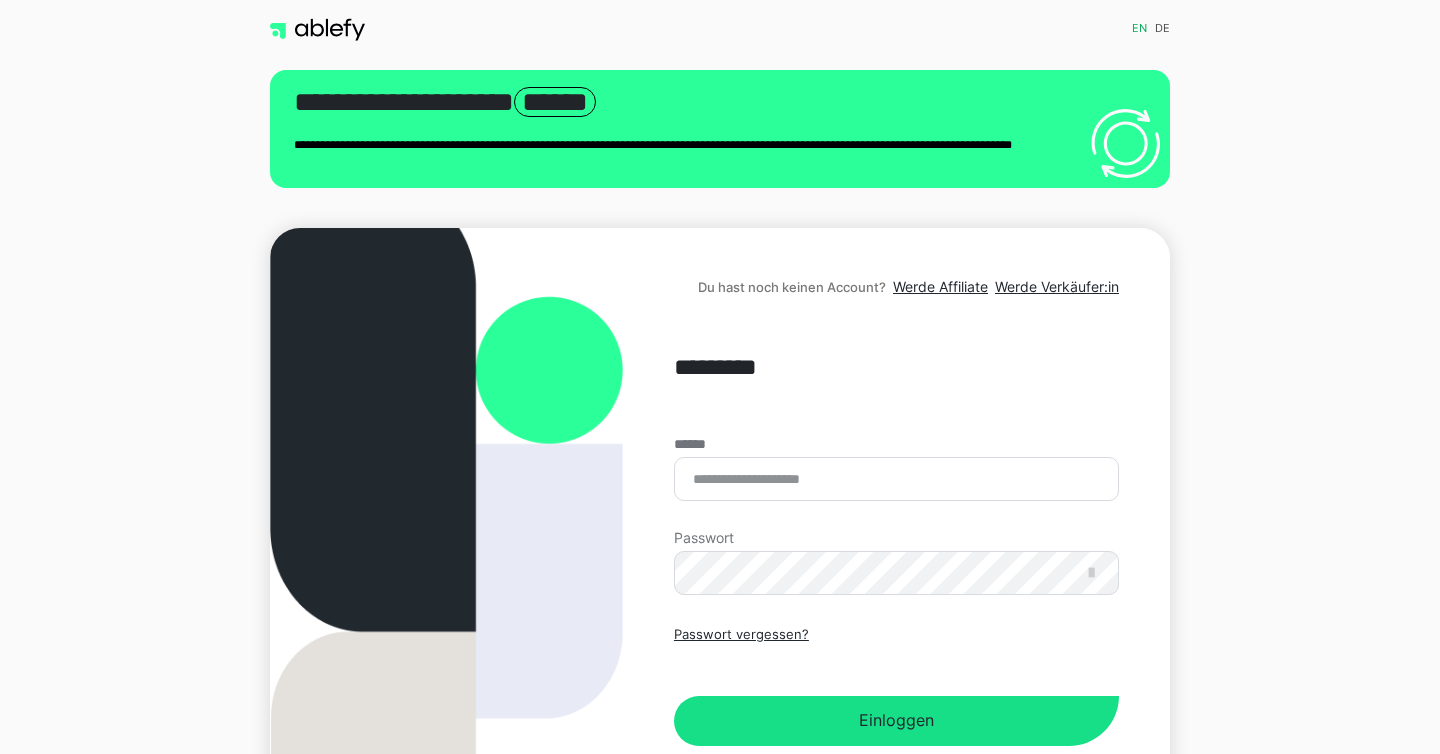 scroll, scrollTop: 0, scrollLeft: 0, axis: both 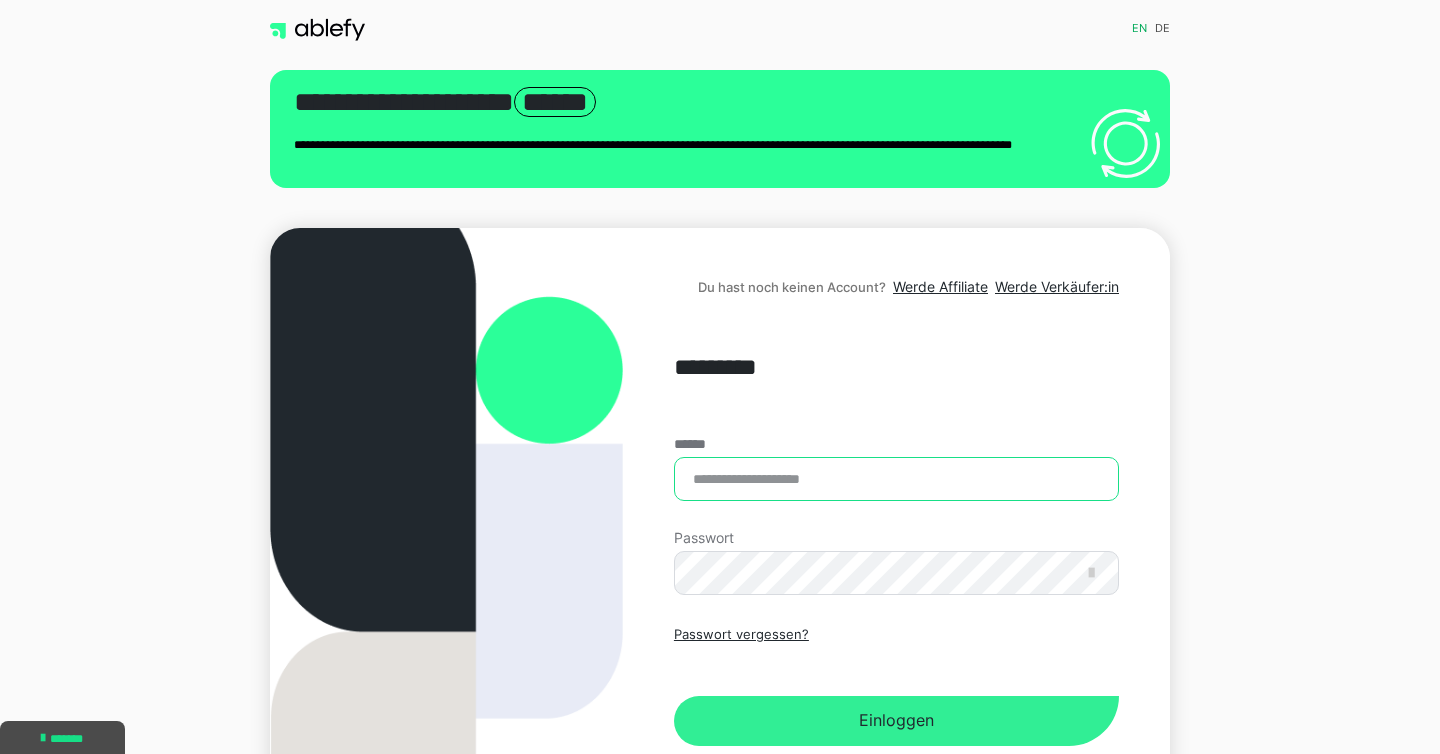 type on "**********" 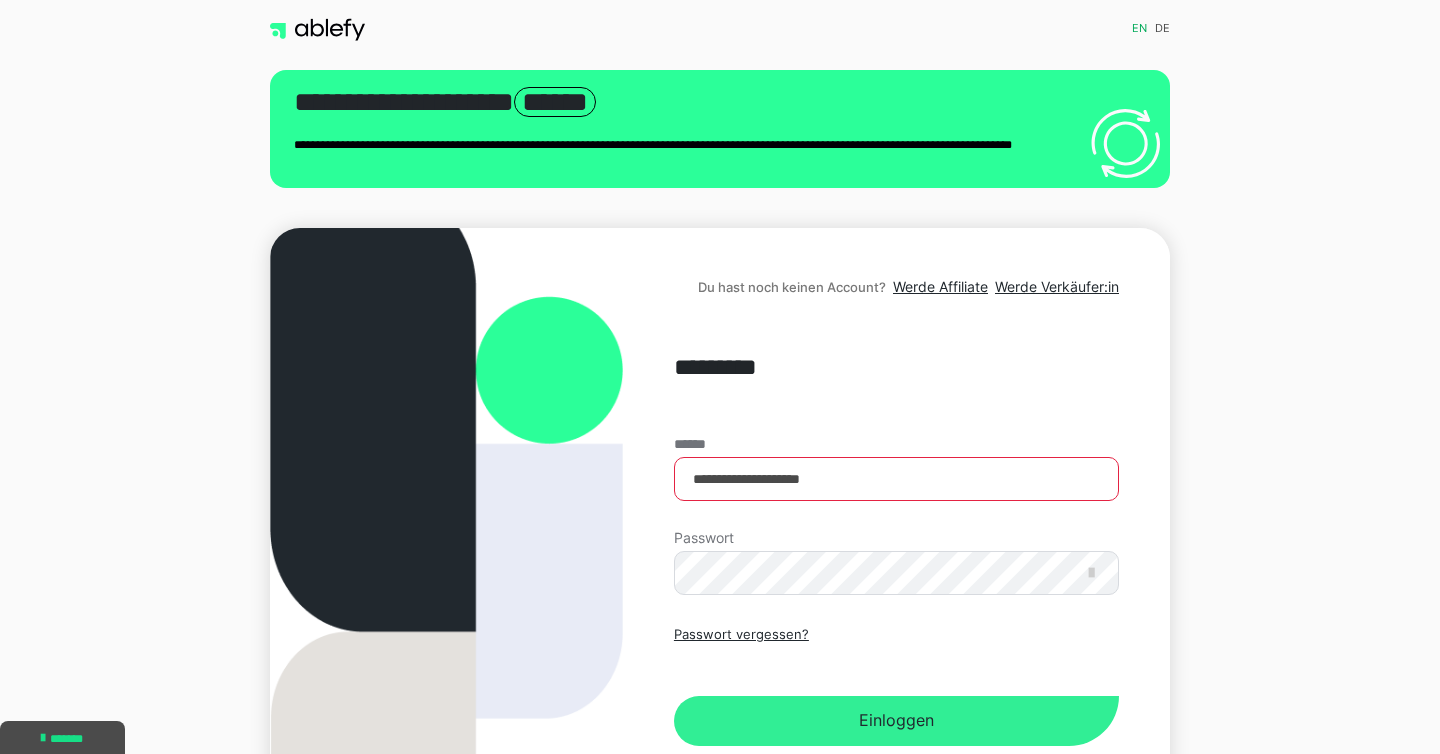 click on "Einloggen" at bounding box center (896, 721) 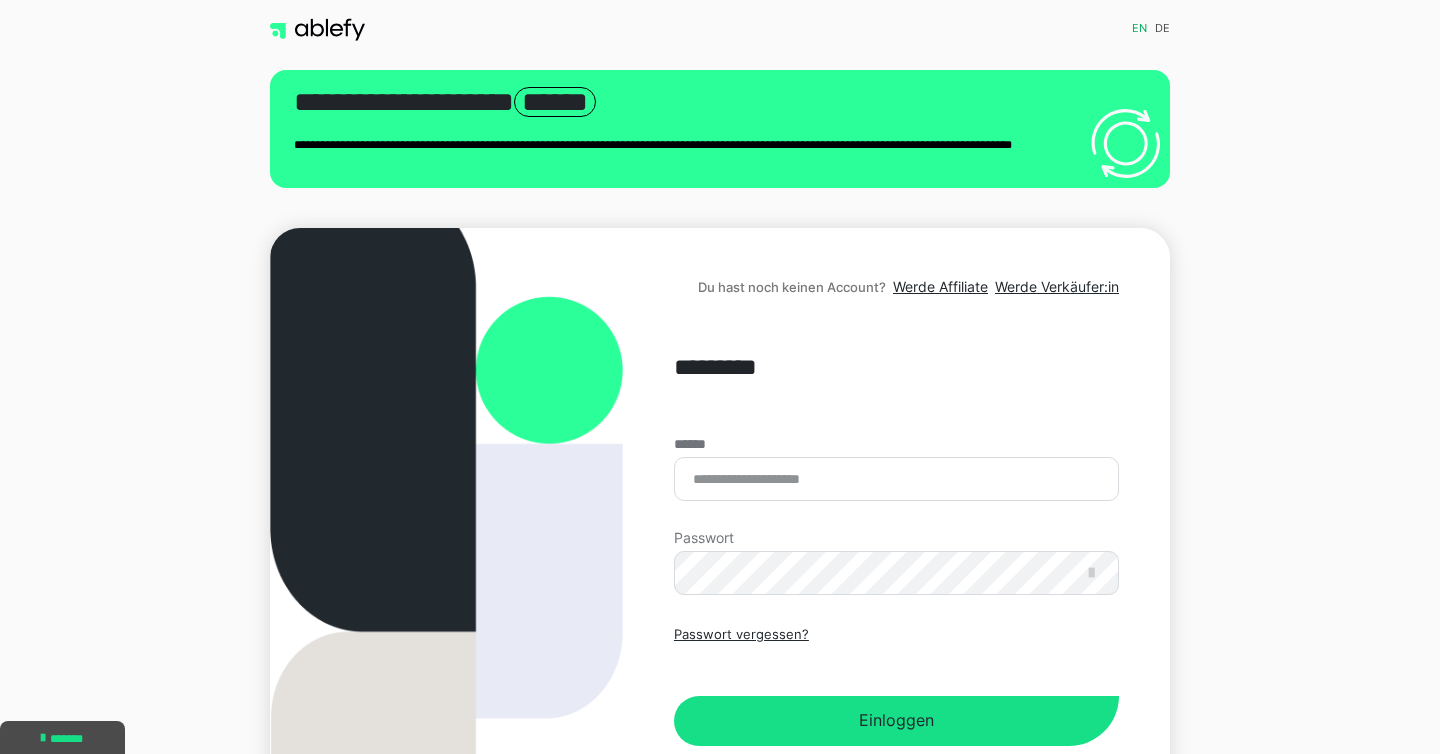 scroll, scrollTop: 0, scrollLeft: 0, axis: both 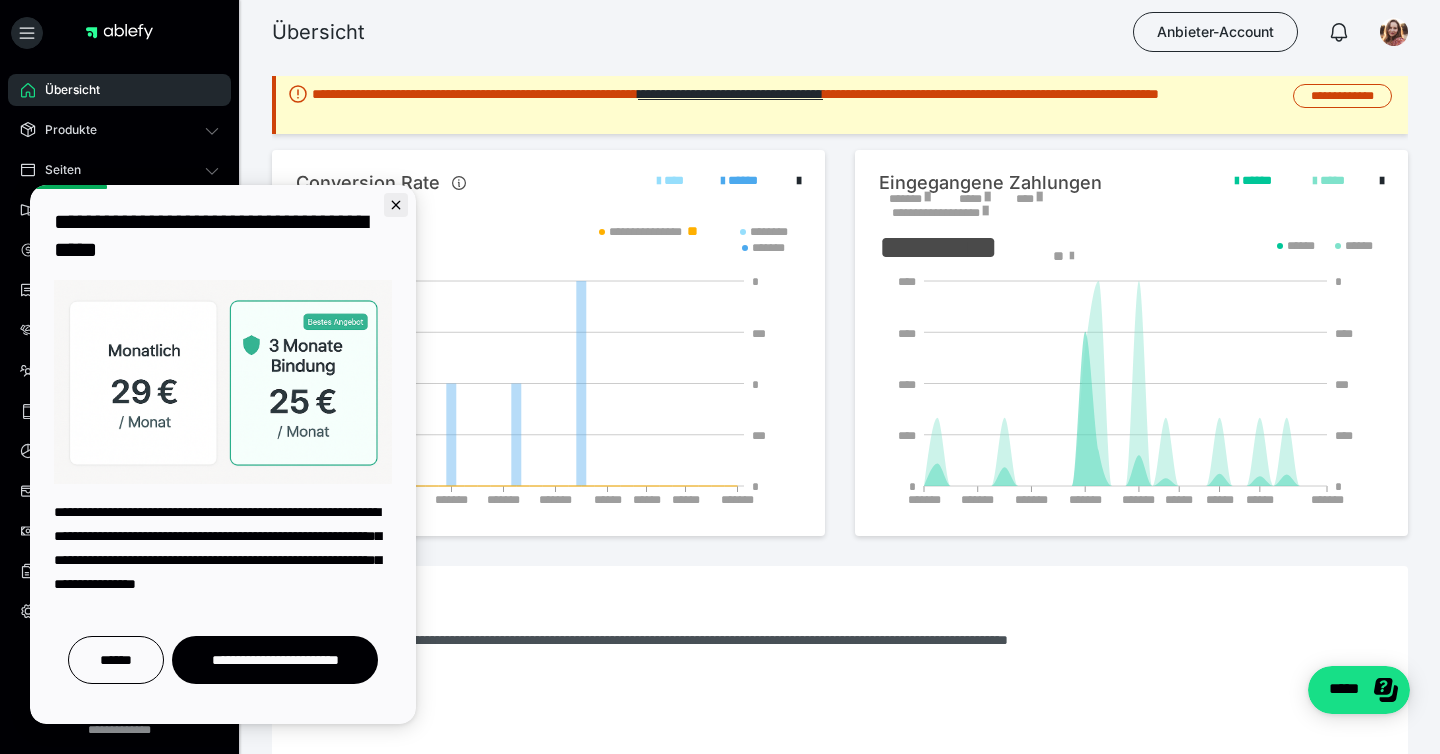 click 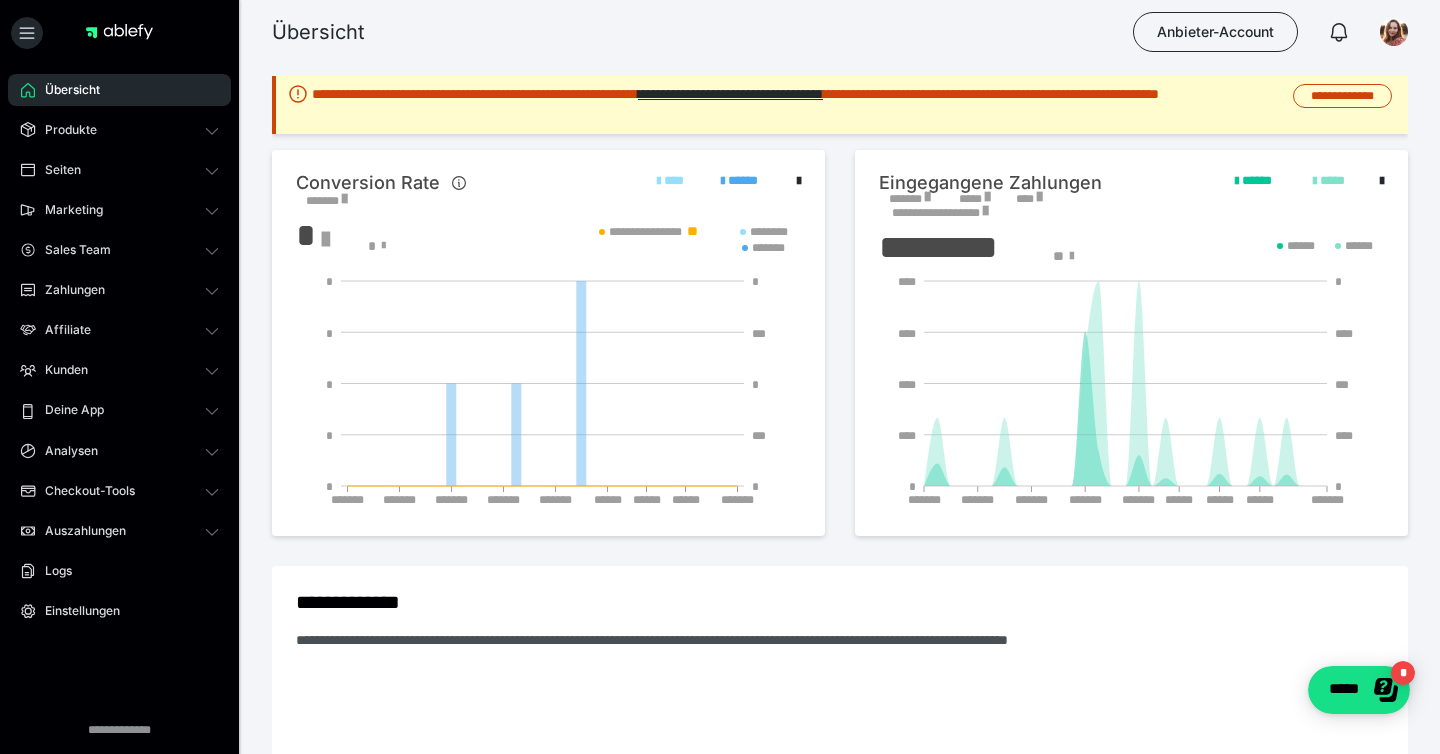 scroll, scrollTop: 0, scrollLeft: 0, axis: both 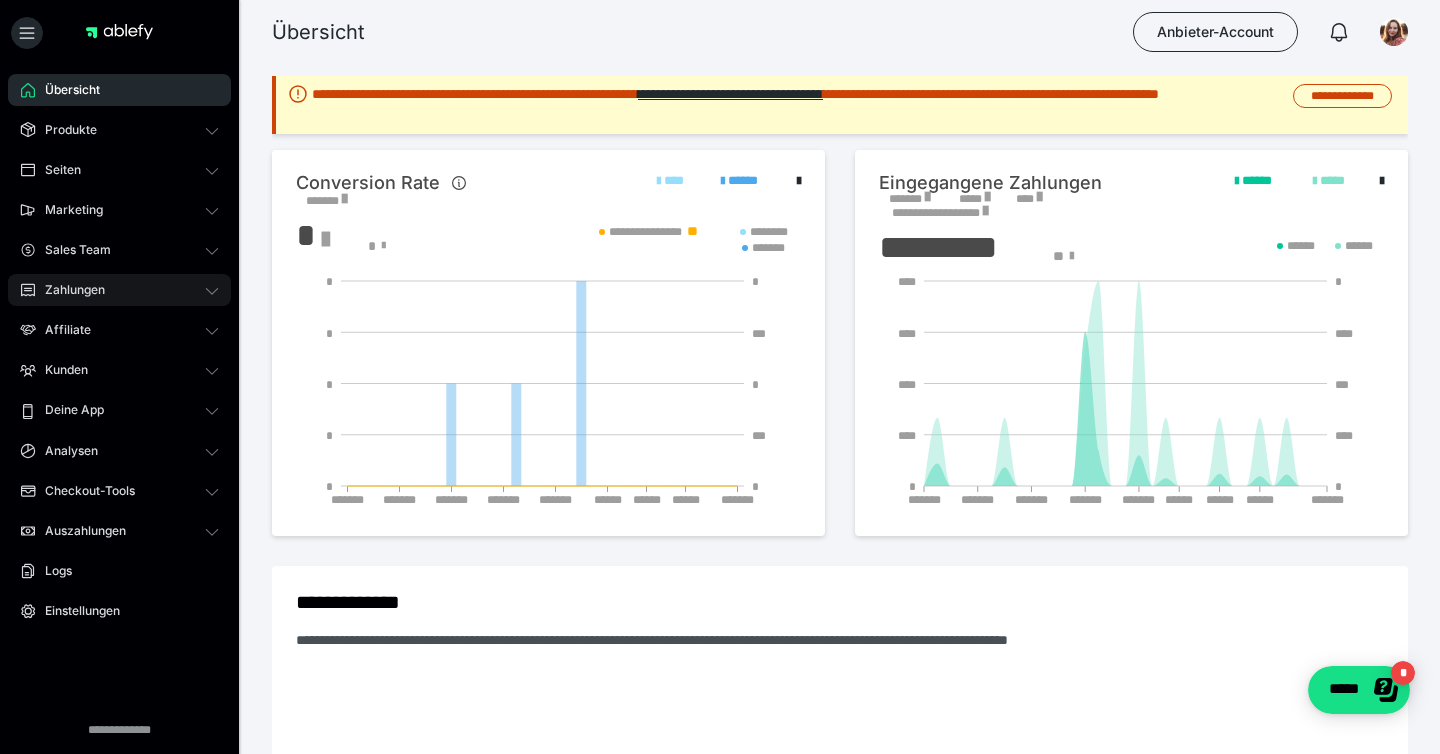 click on "Zahlungen" at bounding box center [68, 290] 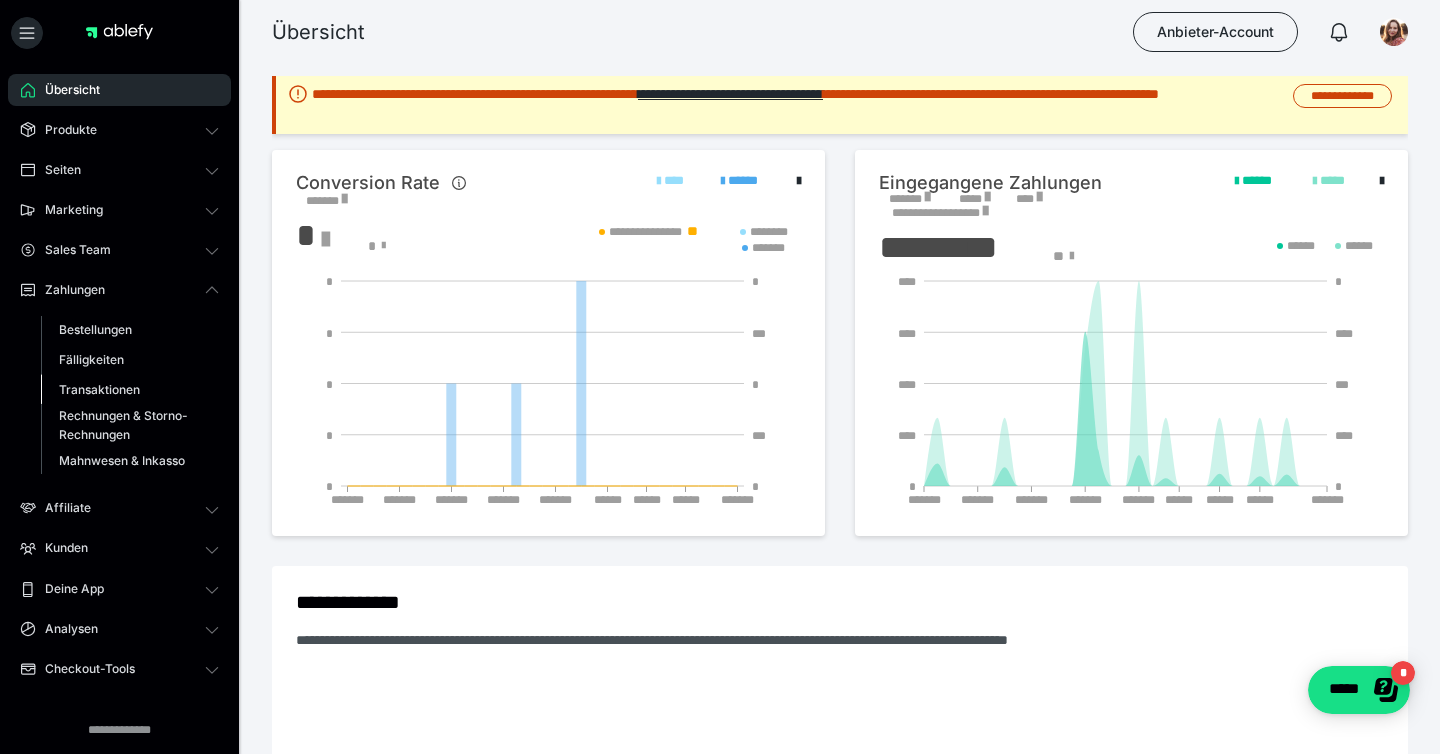 click on "Transaktionen" at bounding box center [99, 389] 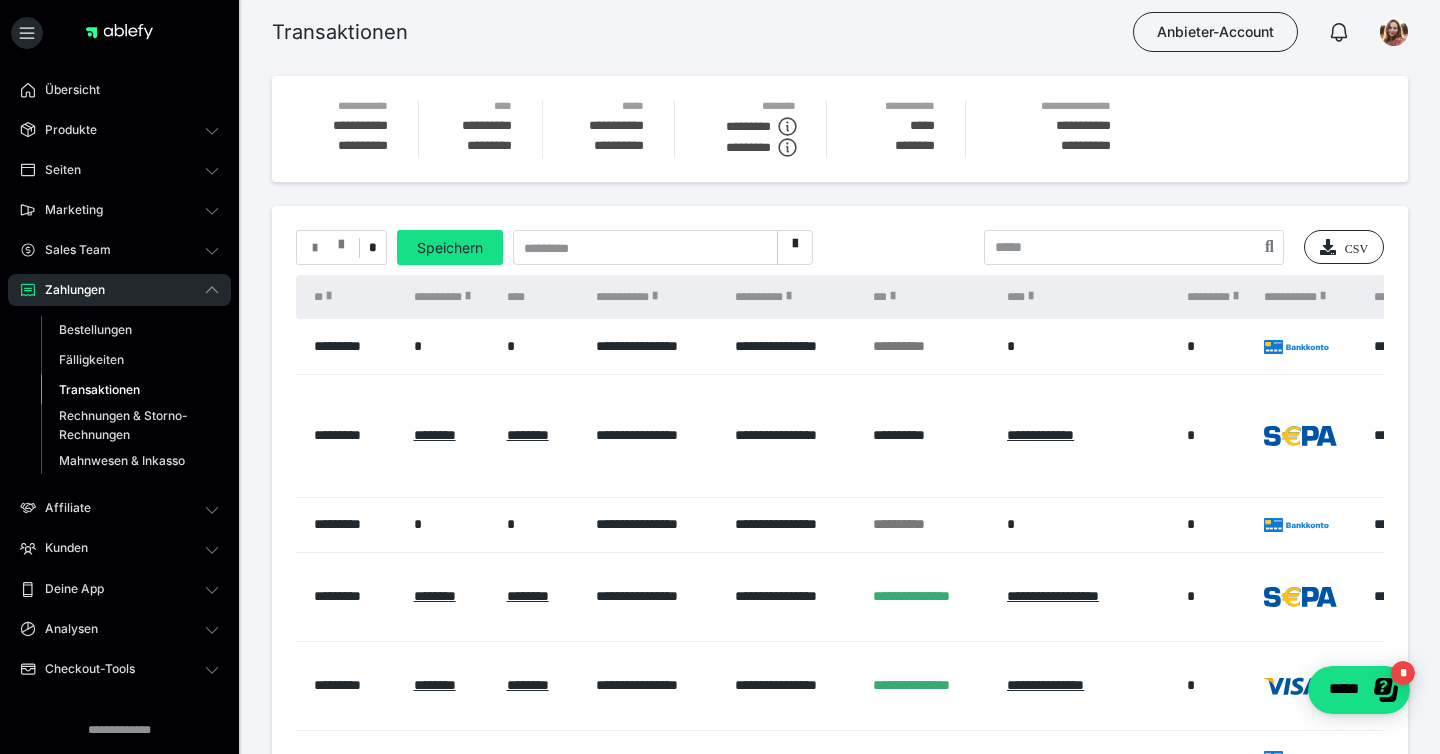 click at bounding box center (328, 248) 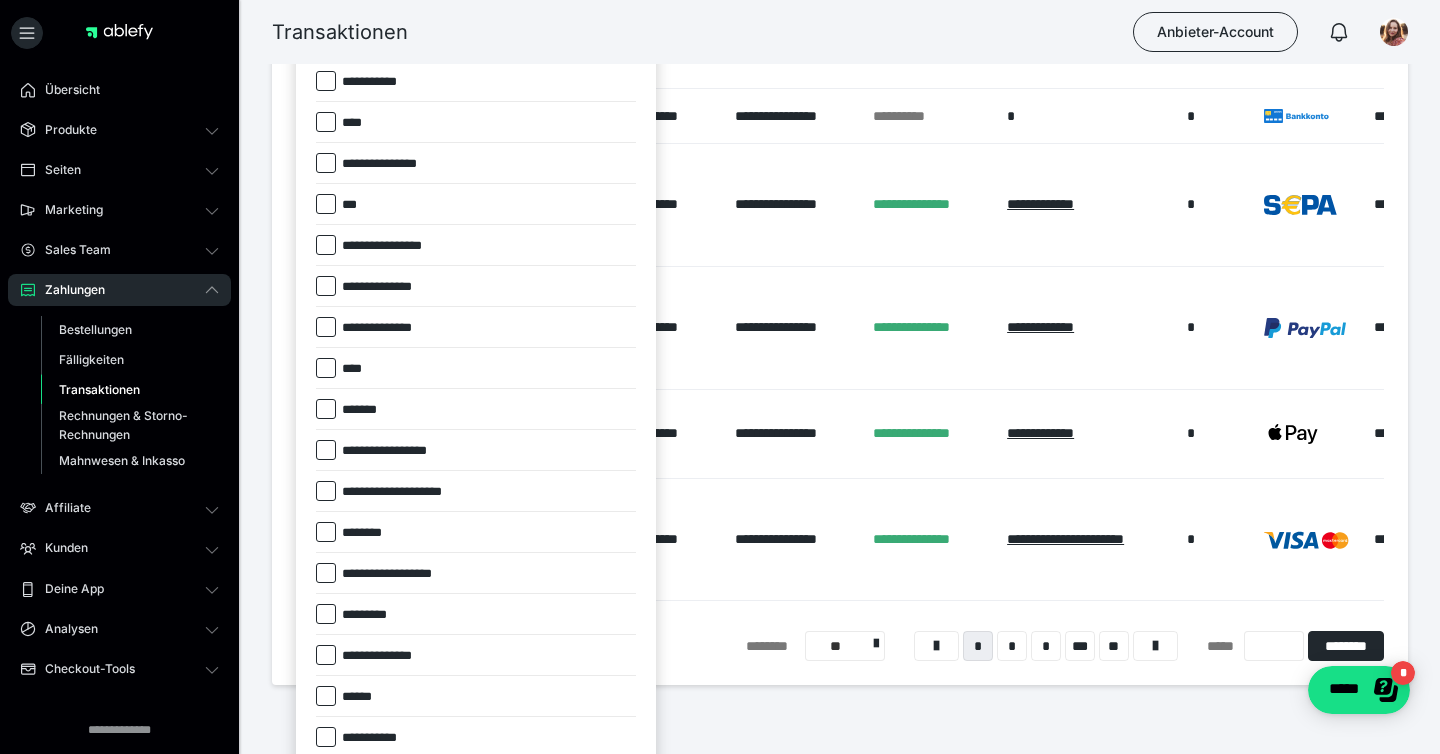 scroll, scrollTop: 651, scrollLeft: 0, axis: vertical 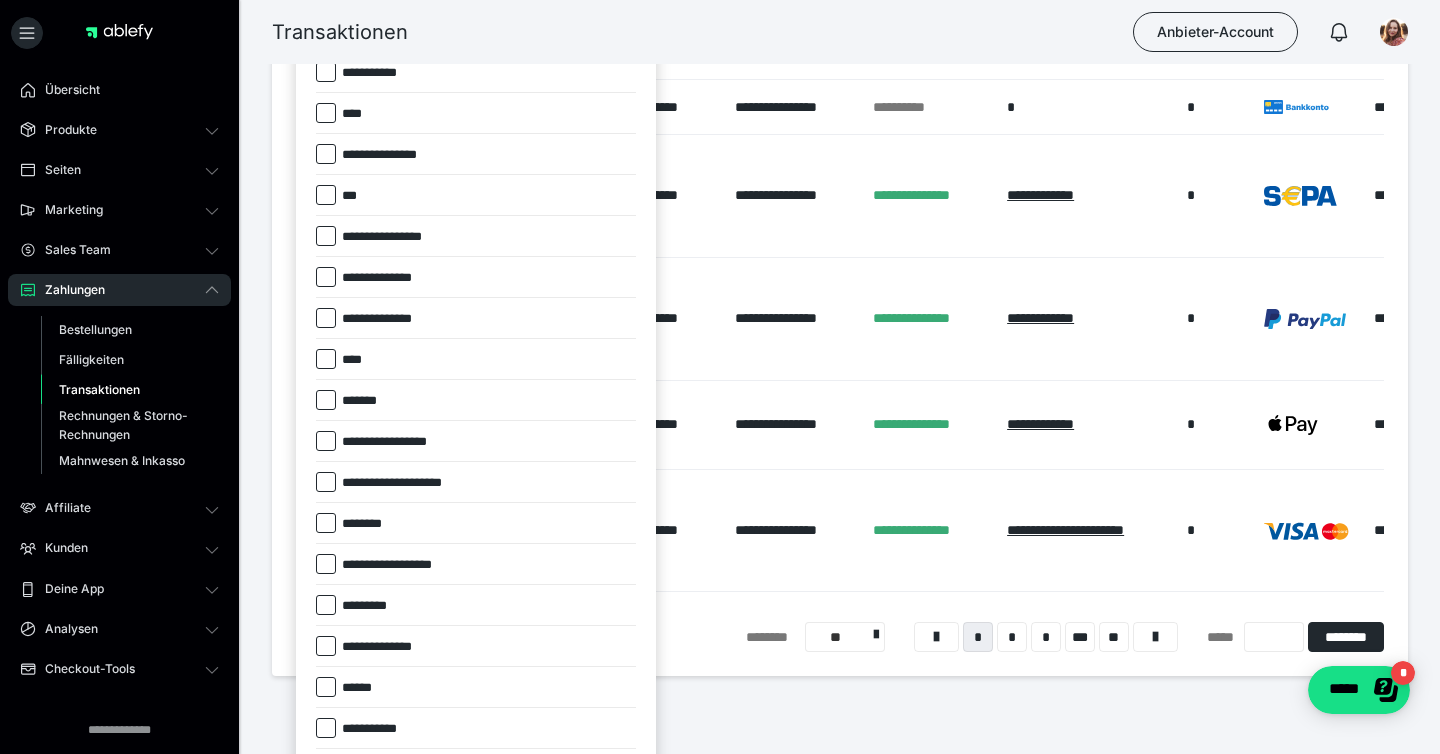 click at bounding box center (326, 318) 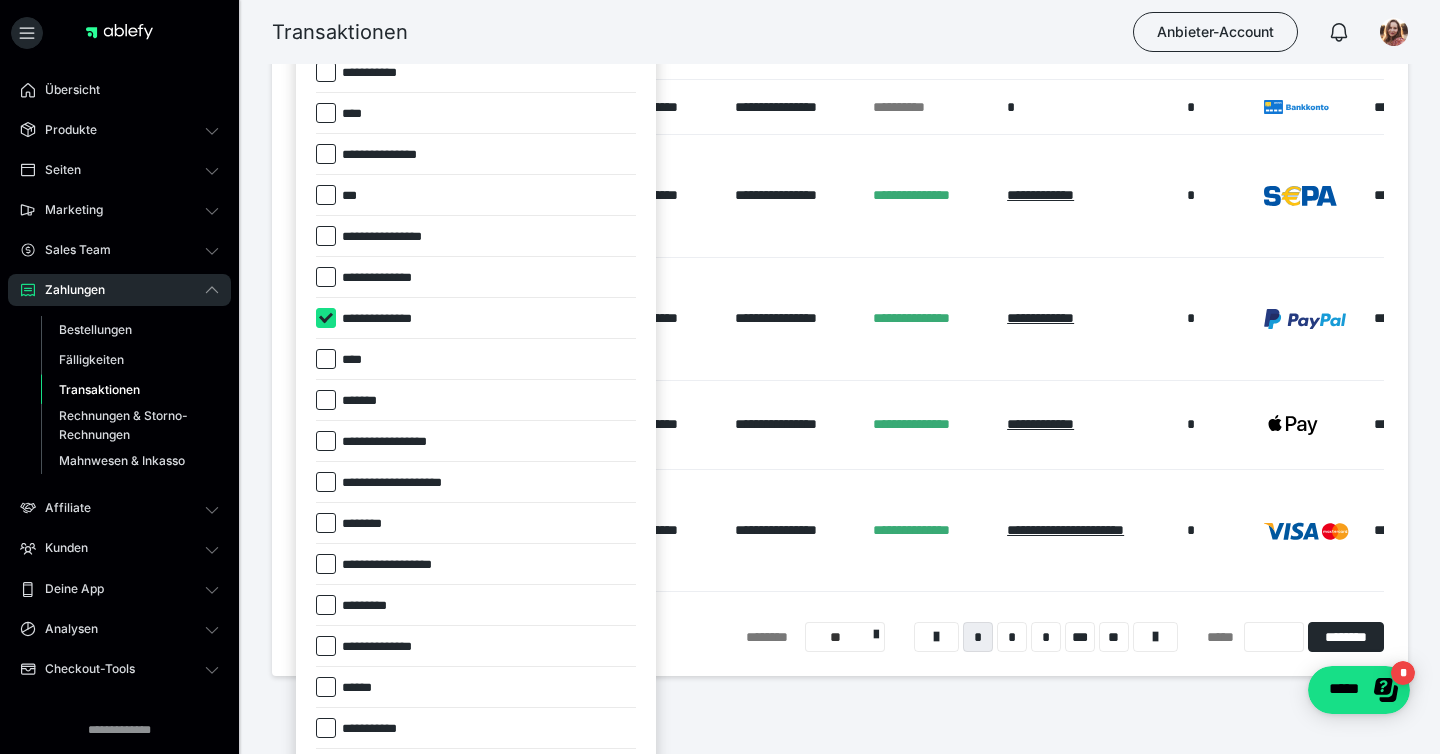 checkbox on "****" 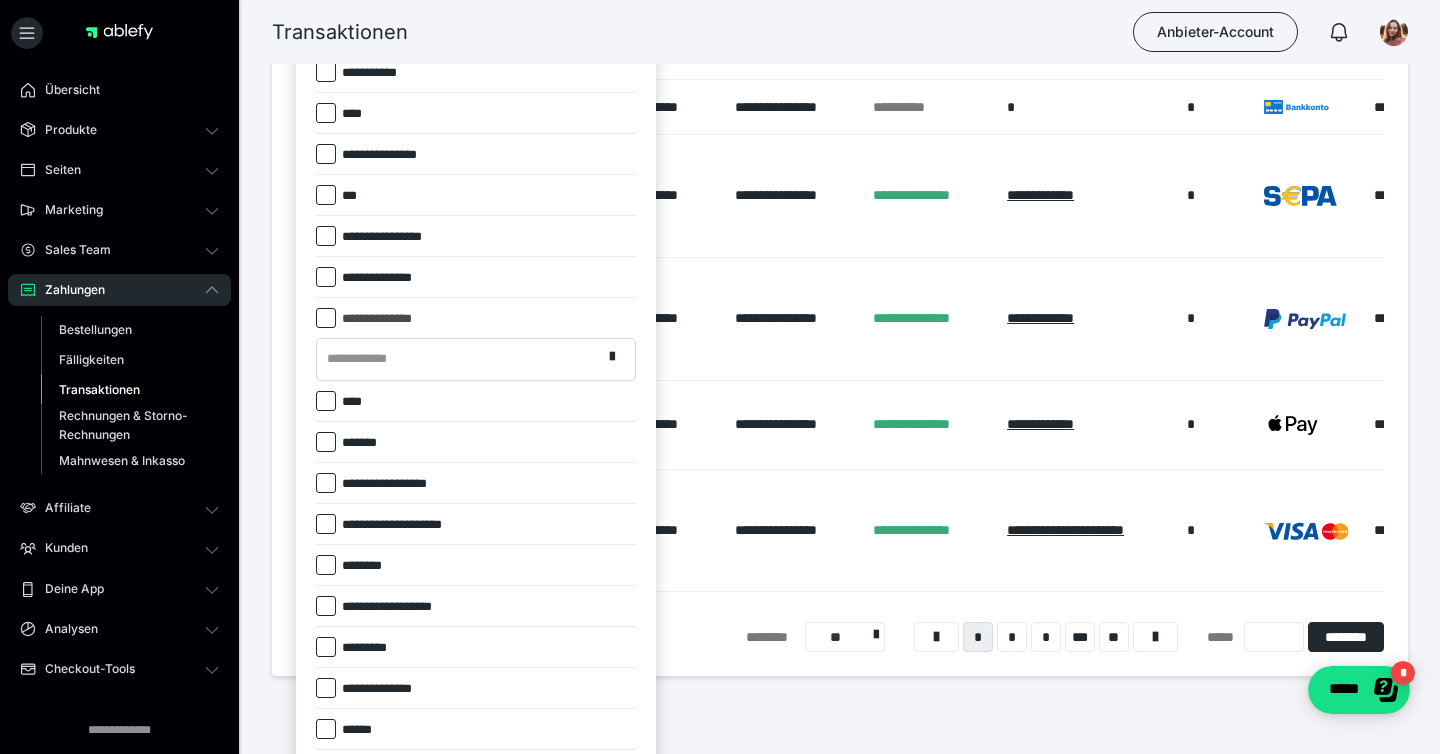 click on "**********" at bounding box center (459, 359) 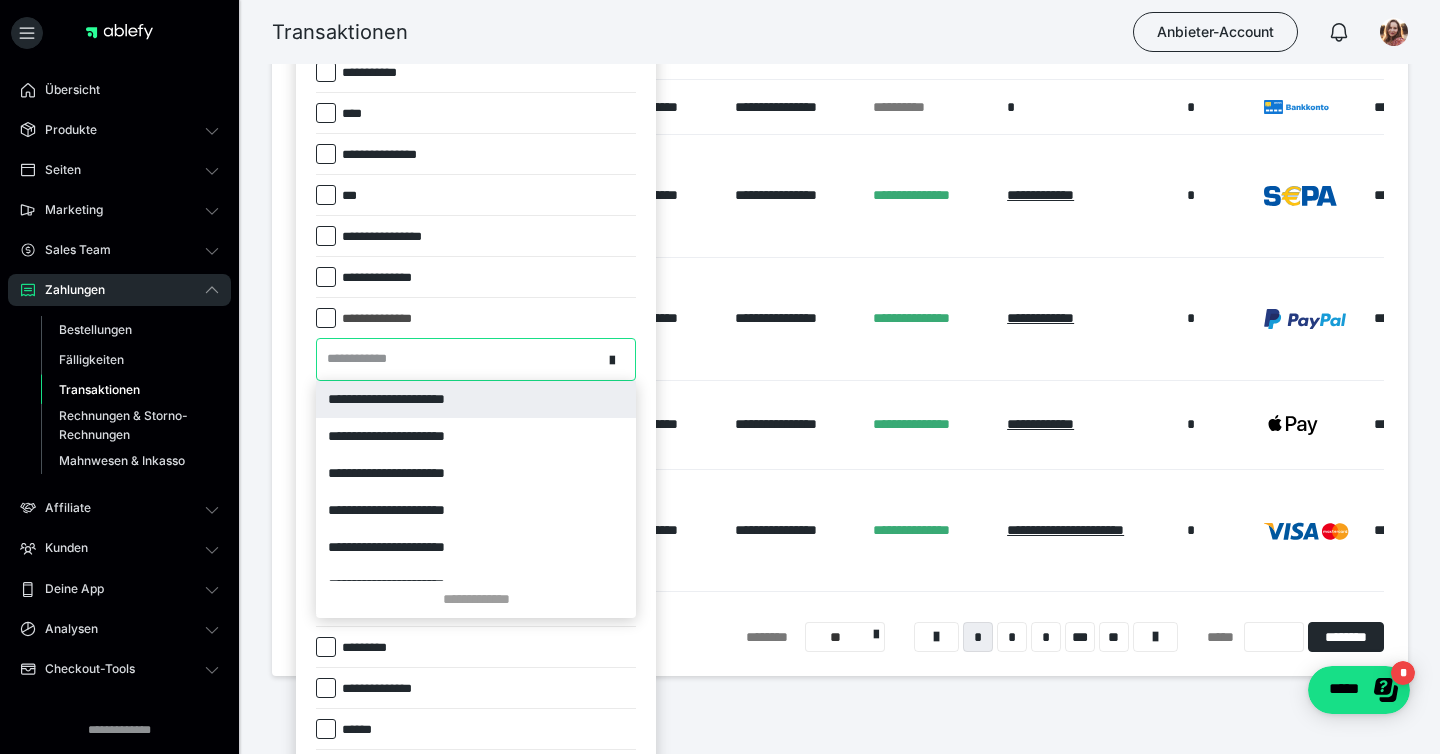 click on "**********" at bounding box center (476, 399) 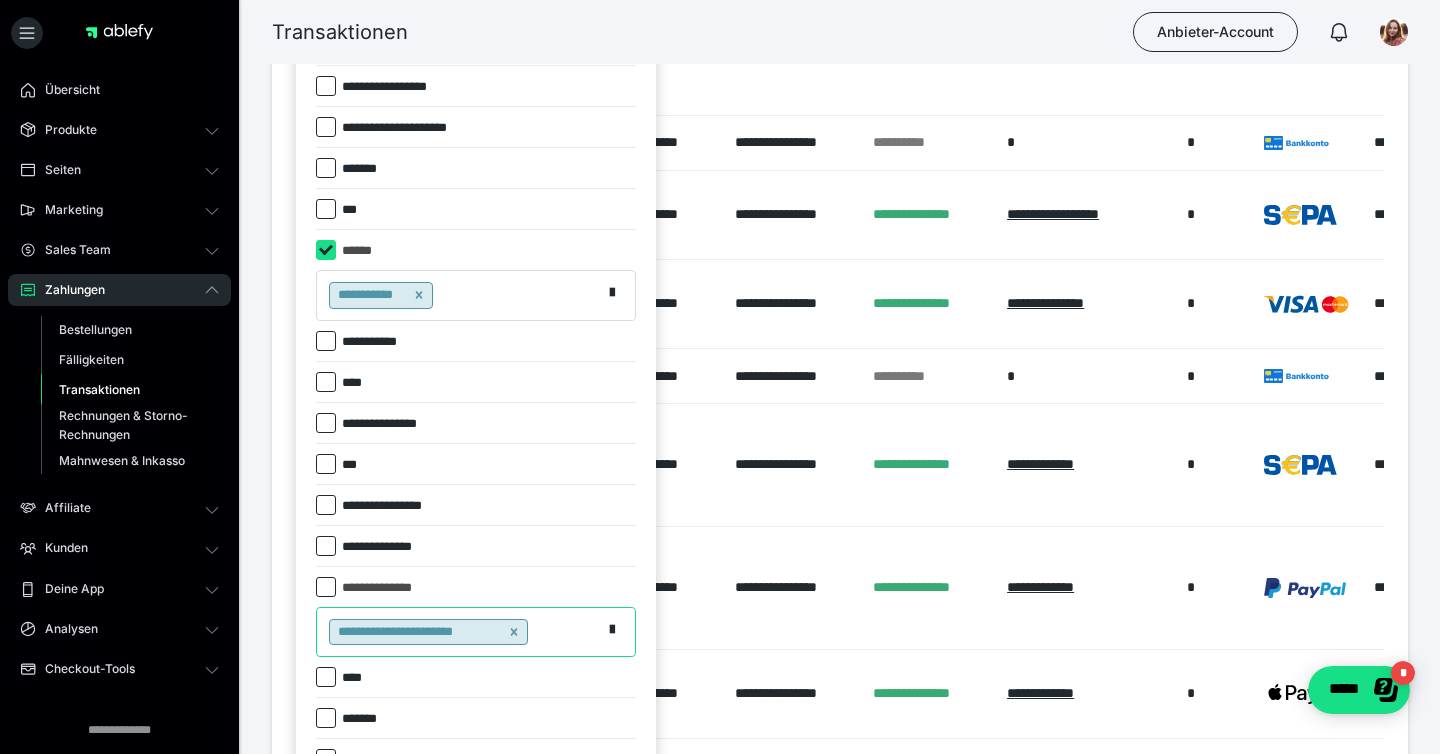 scroll, scrollTop: 0, scrollLeft: 0, axis: both 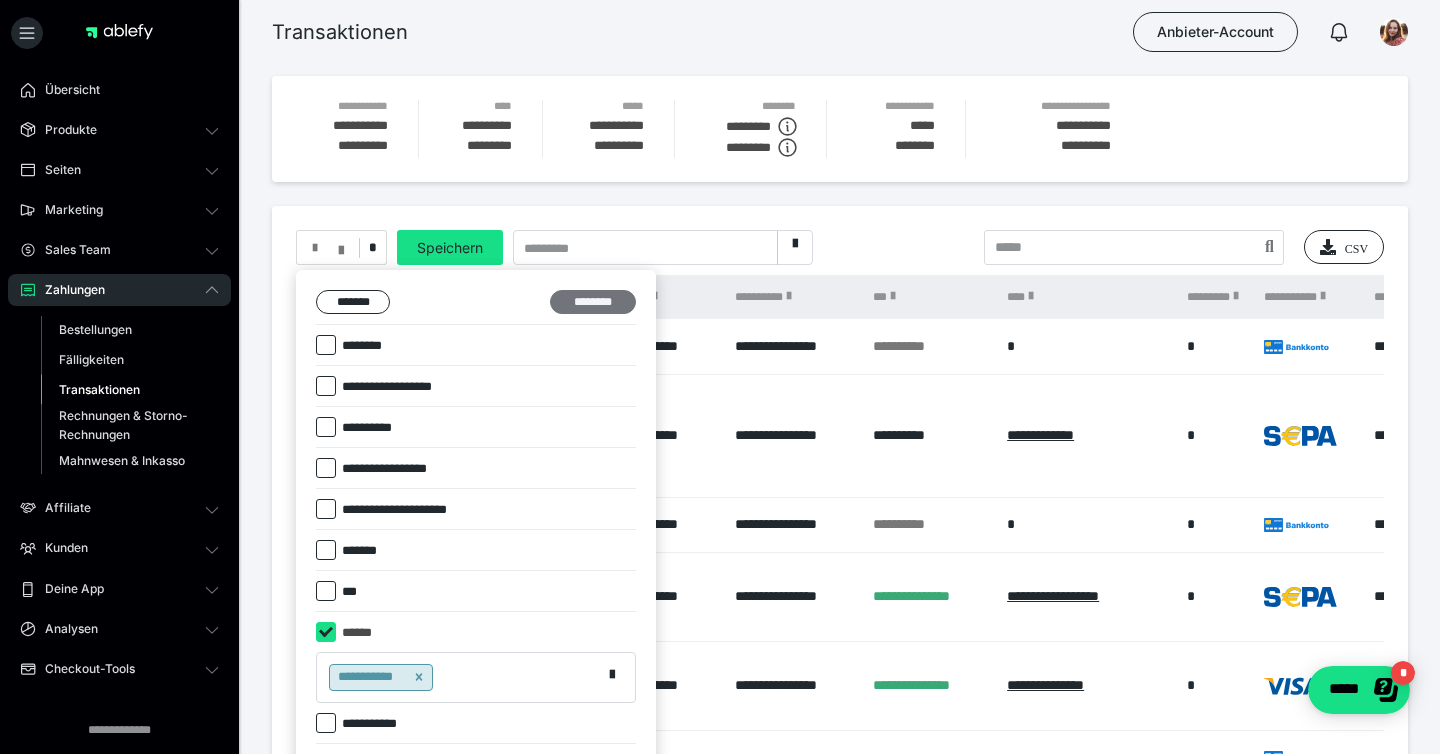 click on "********" at bounding box center (593, 302) 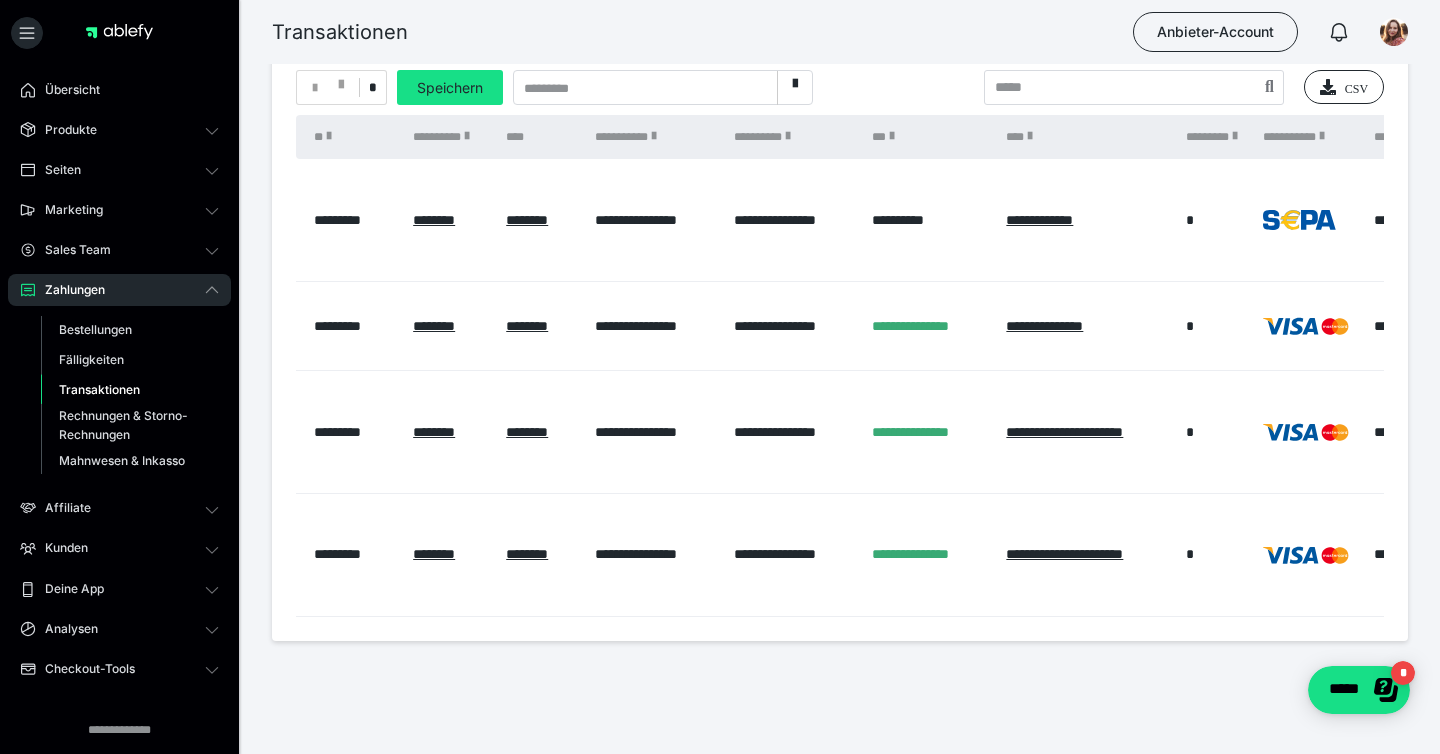 scroll, scrollTop: 154, scrollLeft: 0, axis: vertical 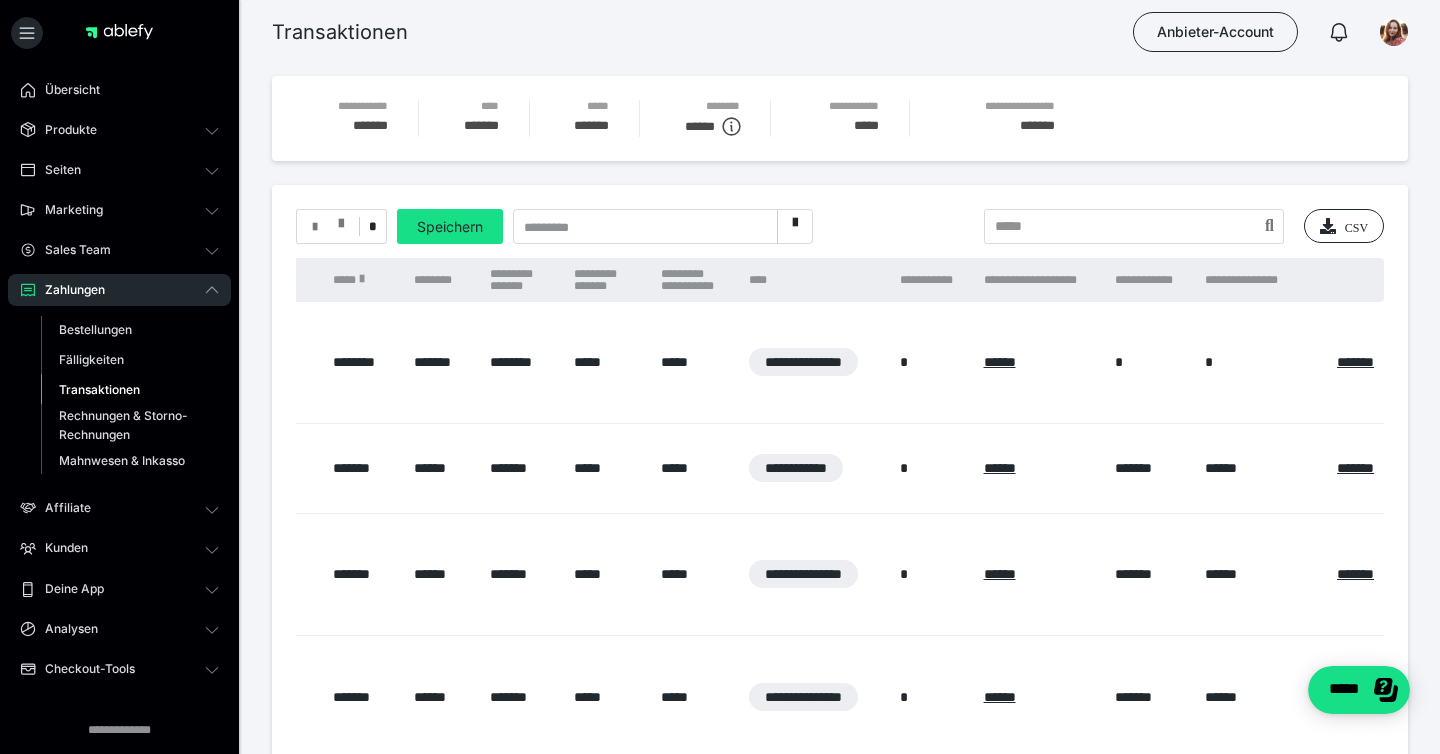 click at bounding box center (328, 227) 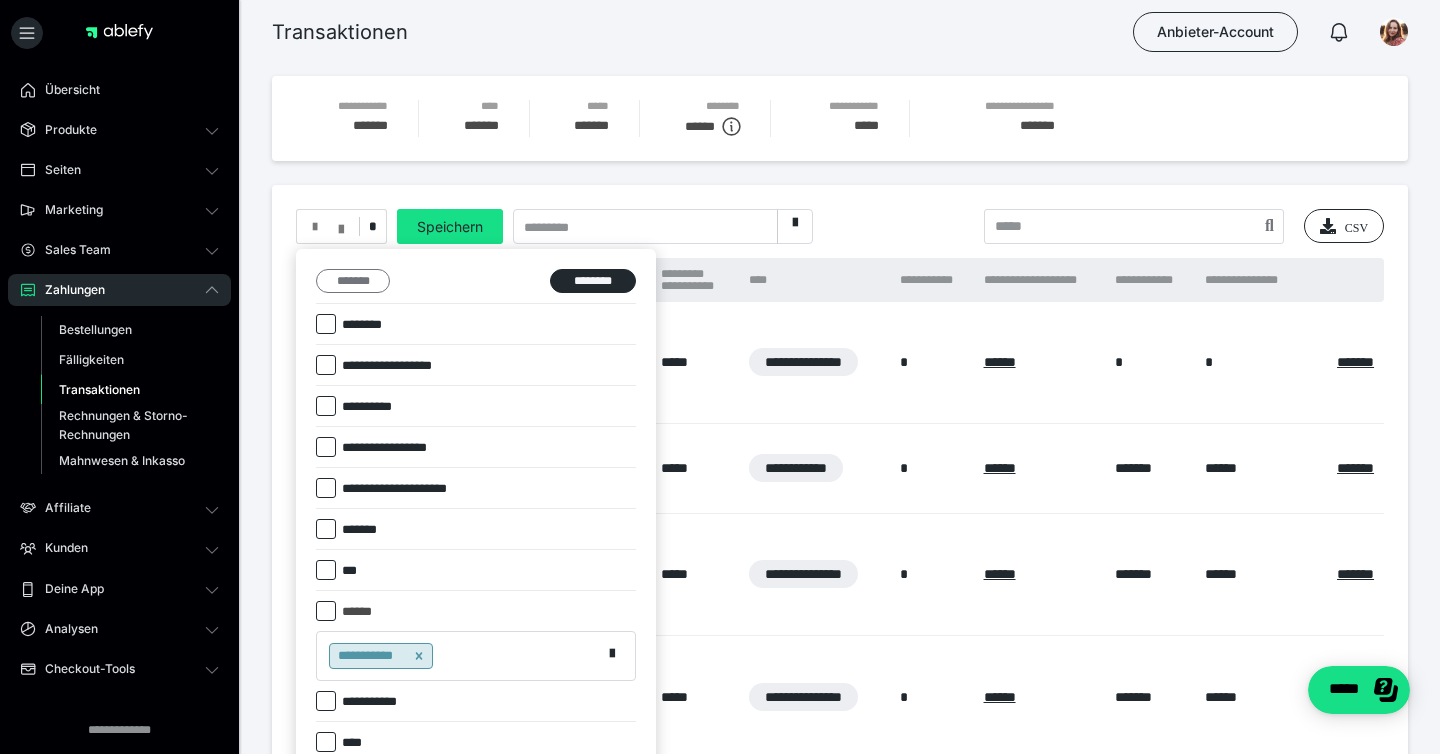 click on "*******" at bounding box center (353, 281) 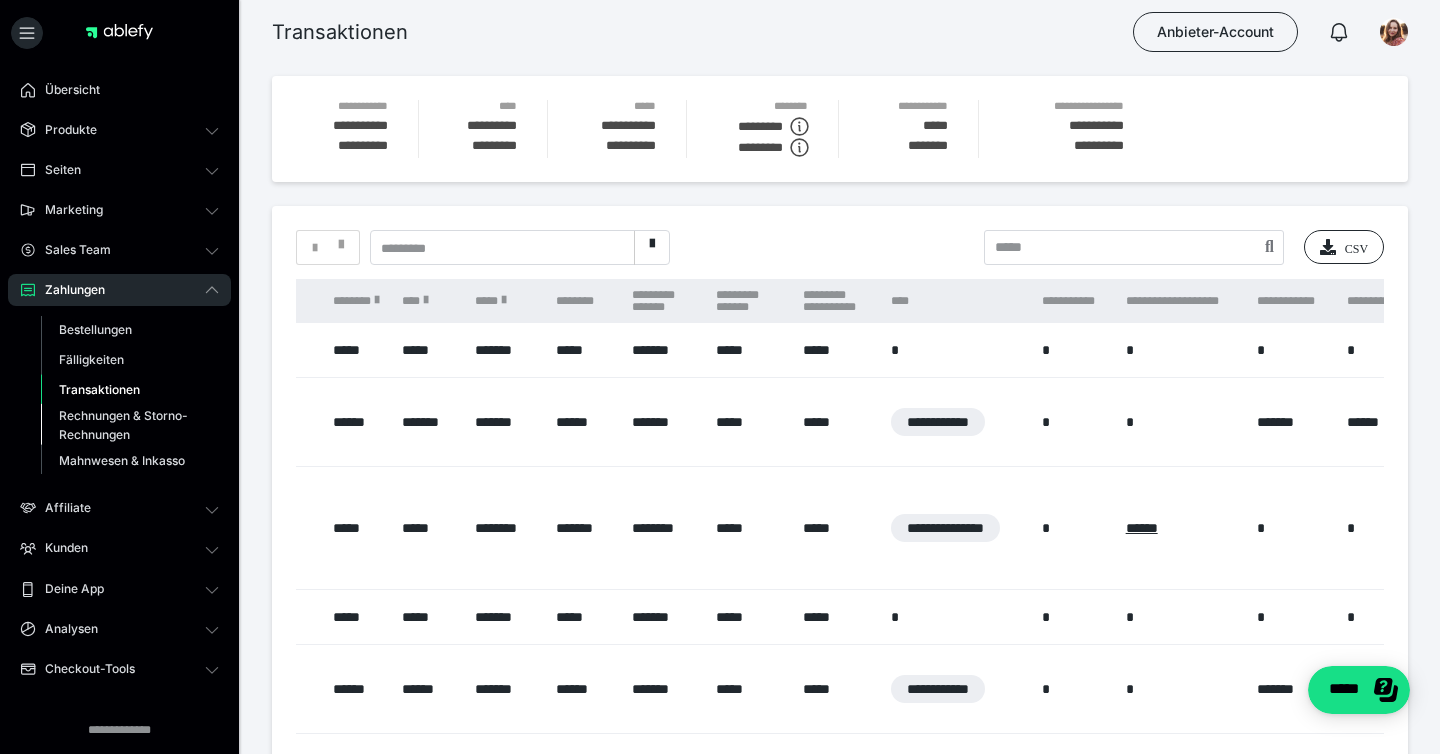 click on "Rechnungen & Storno-Rechnungen" at bounding box center (126, 425) 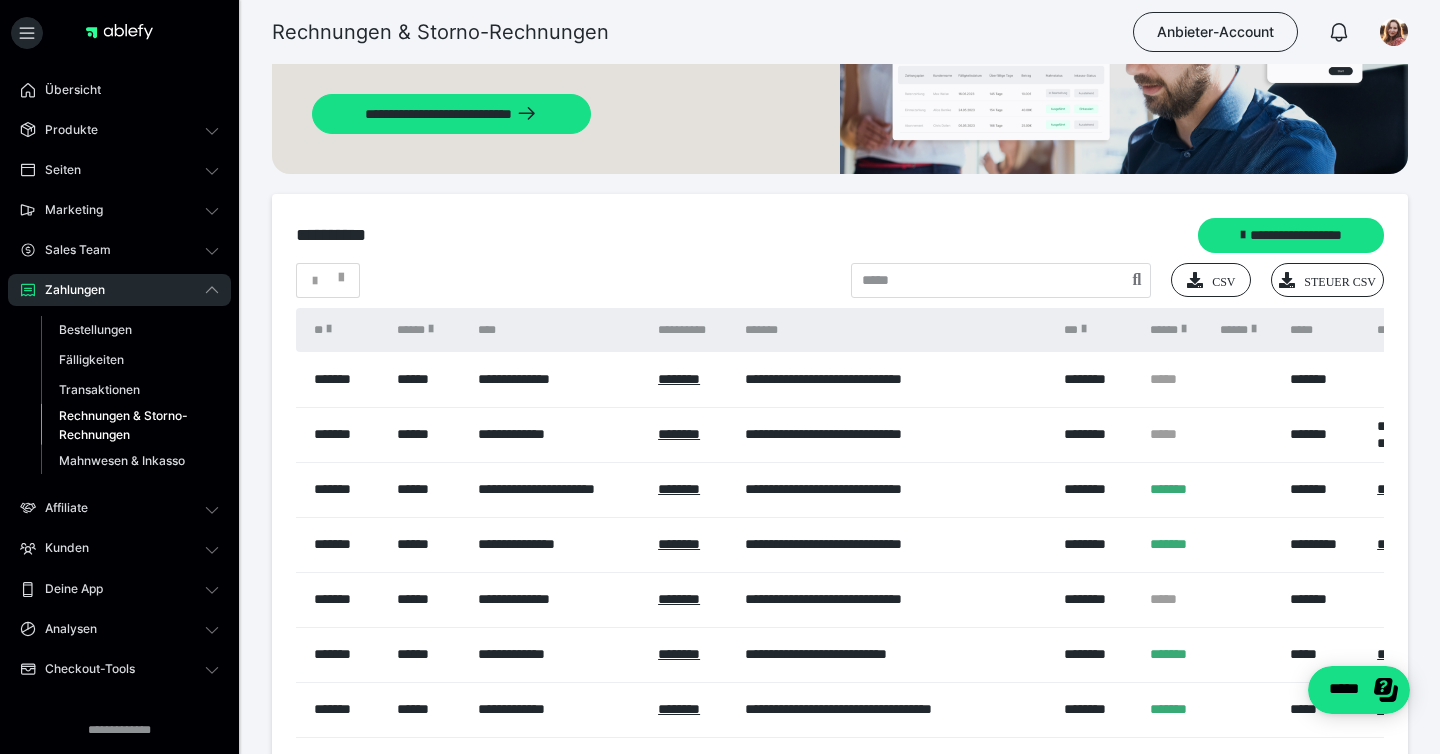 scroll, scrollTop: 157, scrollLeft: 0, axis: vertical 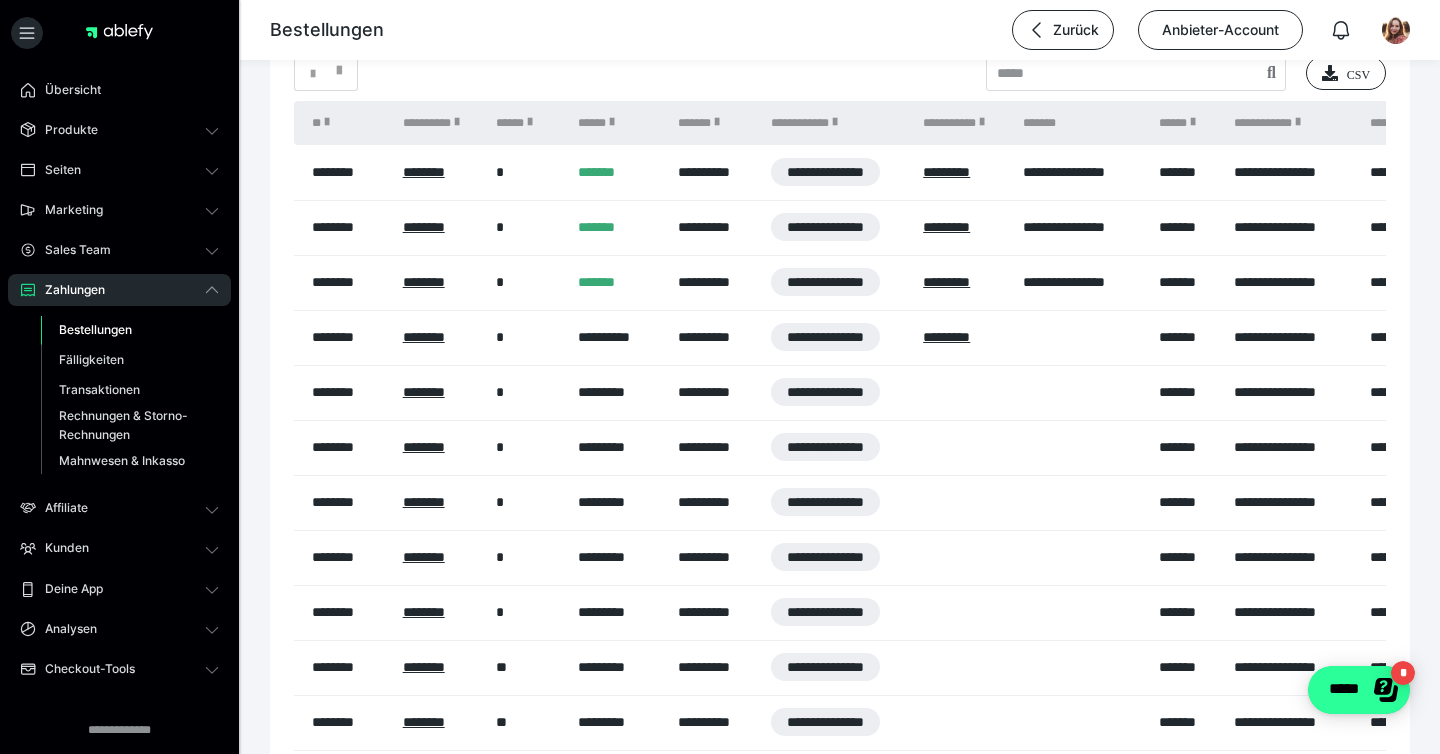 click 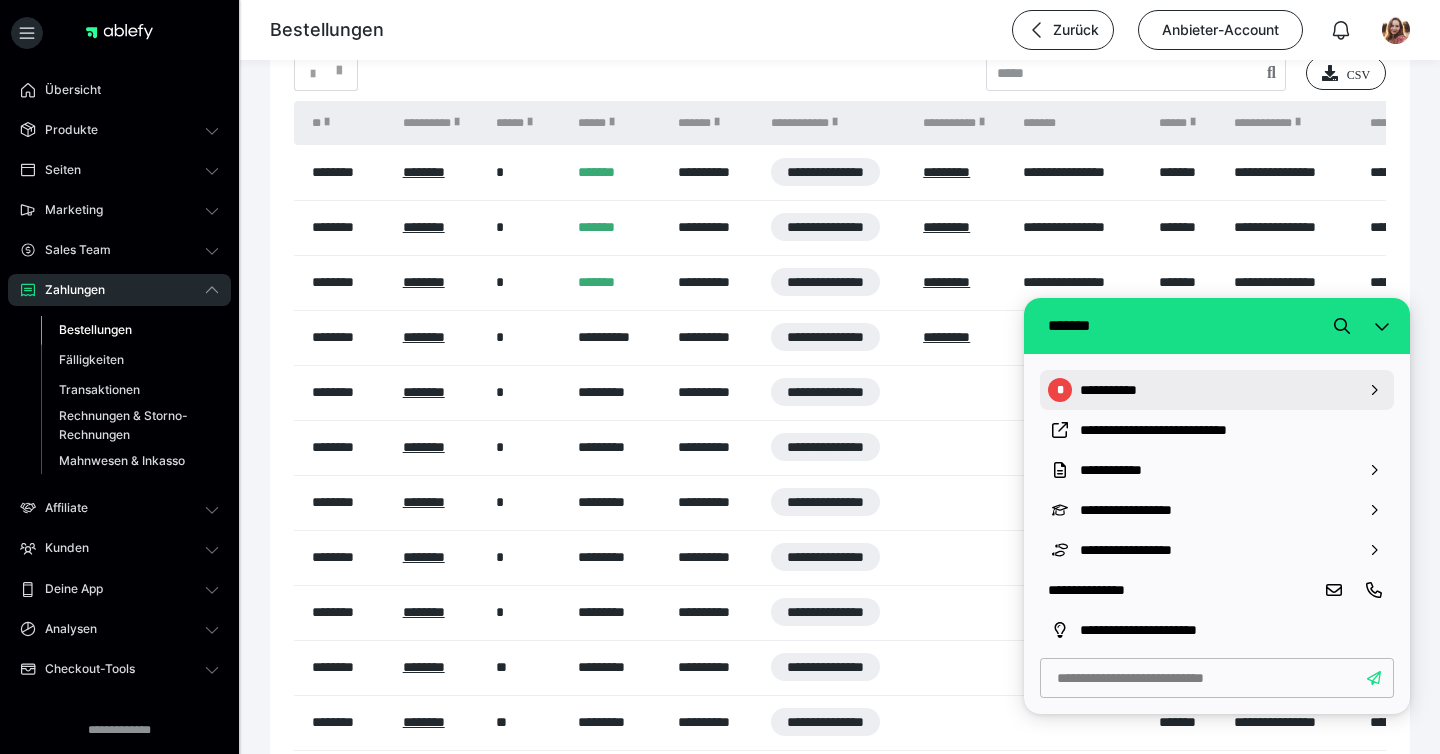 click on "**********" at bounding box center [1217, 390] 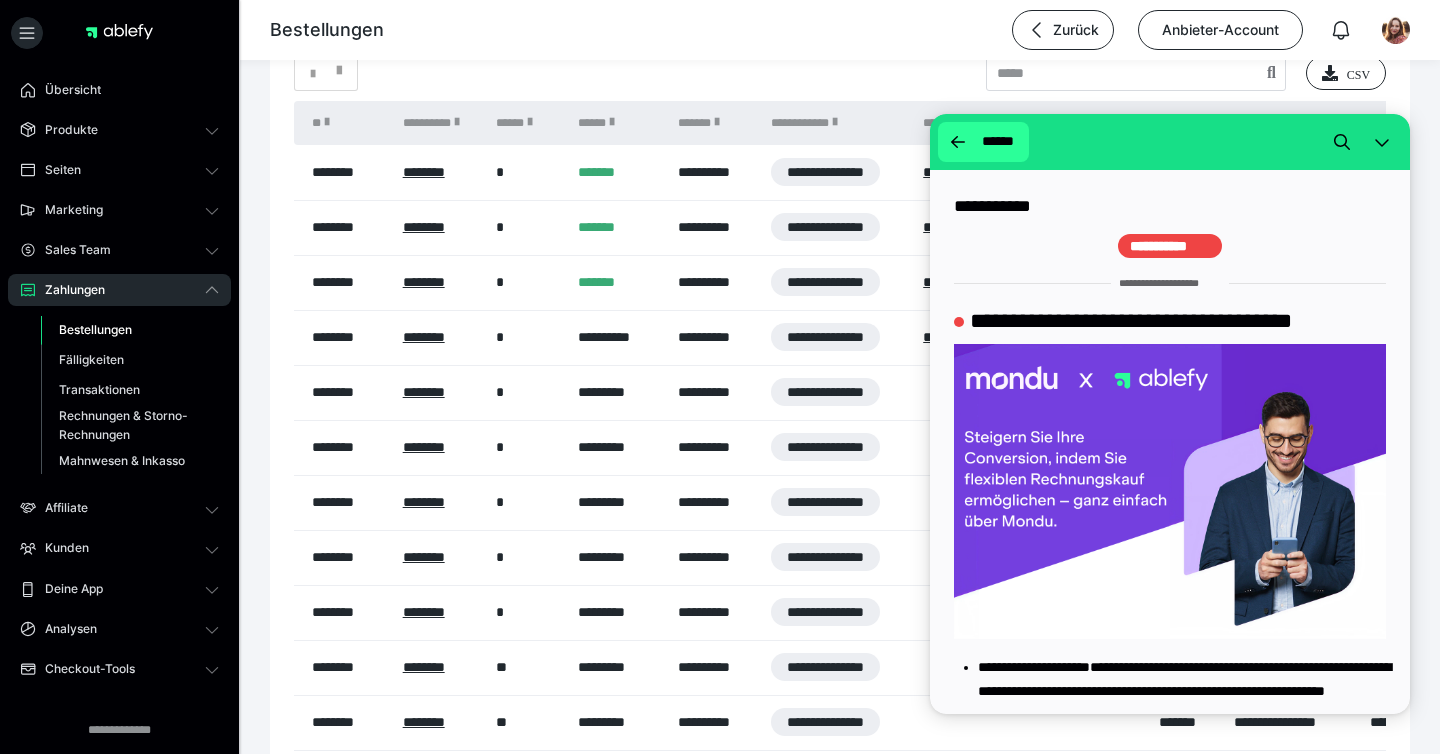 click at bounding box center (958, 142) 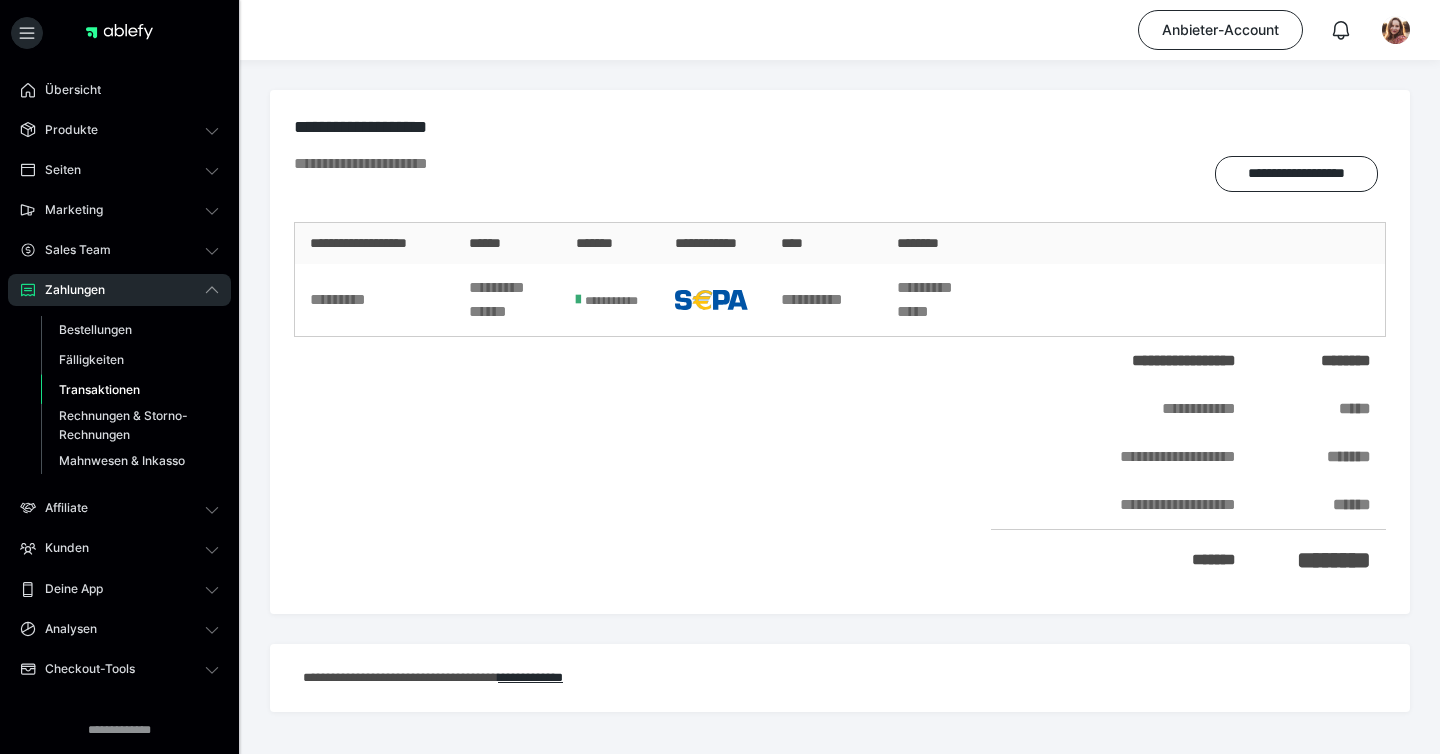 scroll, scrollTop: 0, scrollLeft: 0, axis: both 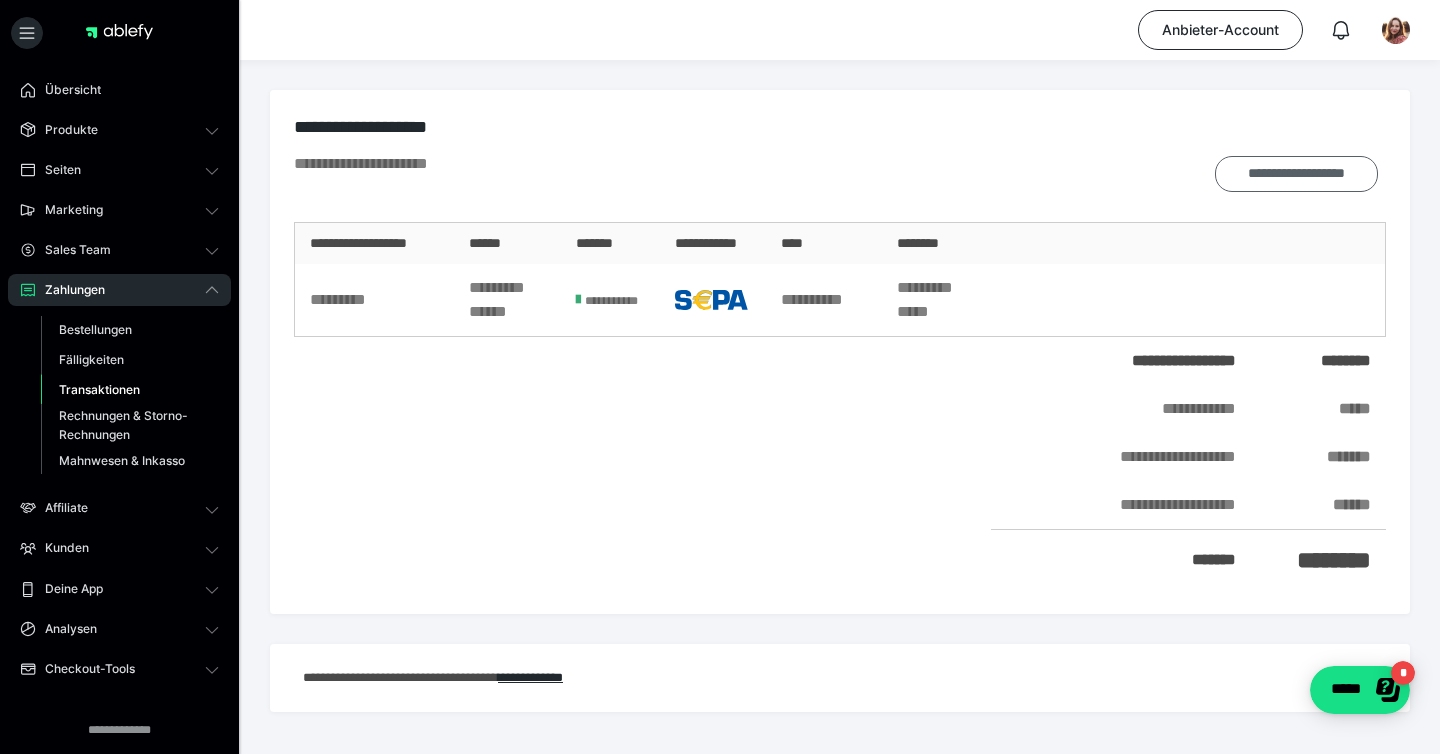 click on "**********" at bounding box center (1296, 174) 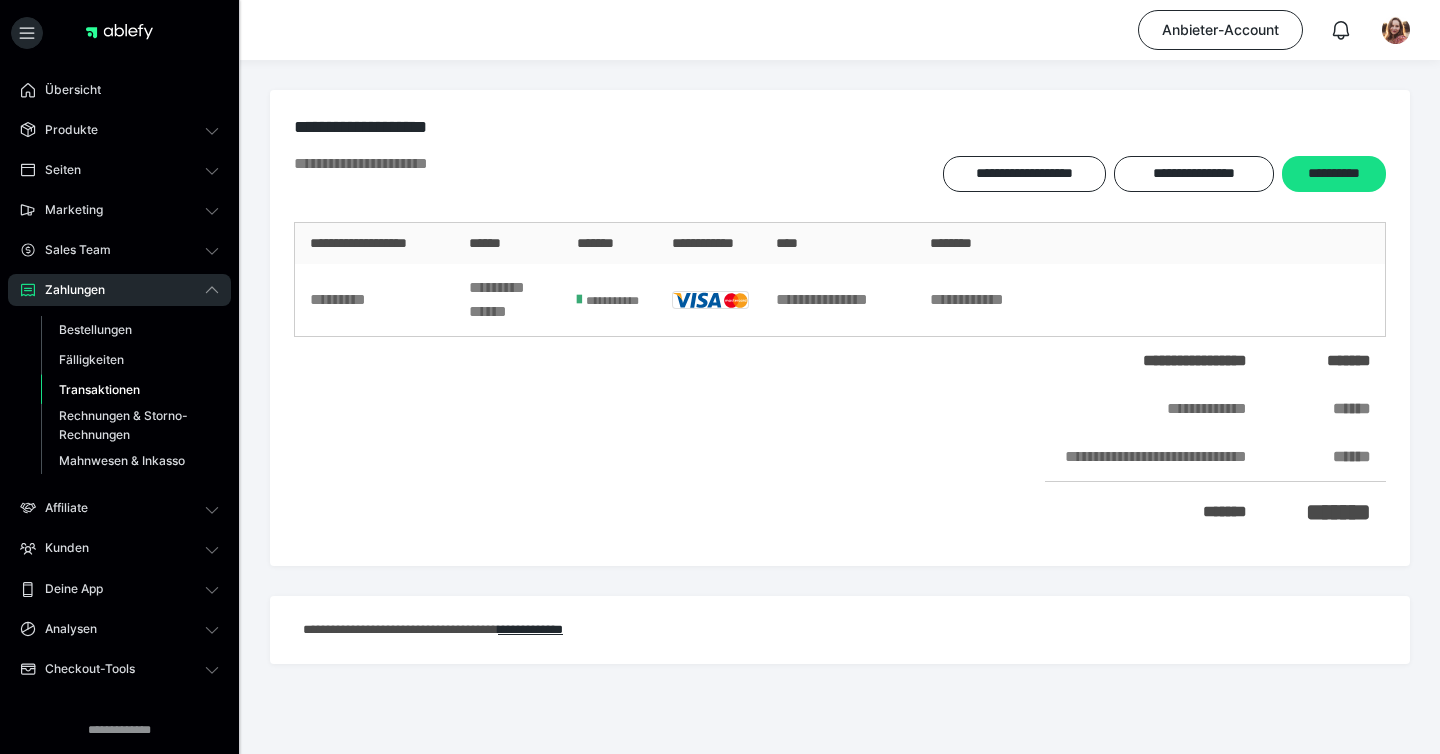 scroll, scrollTop: 0, scrollLeft: 0, axis: both 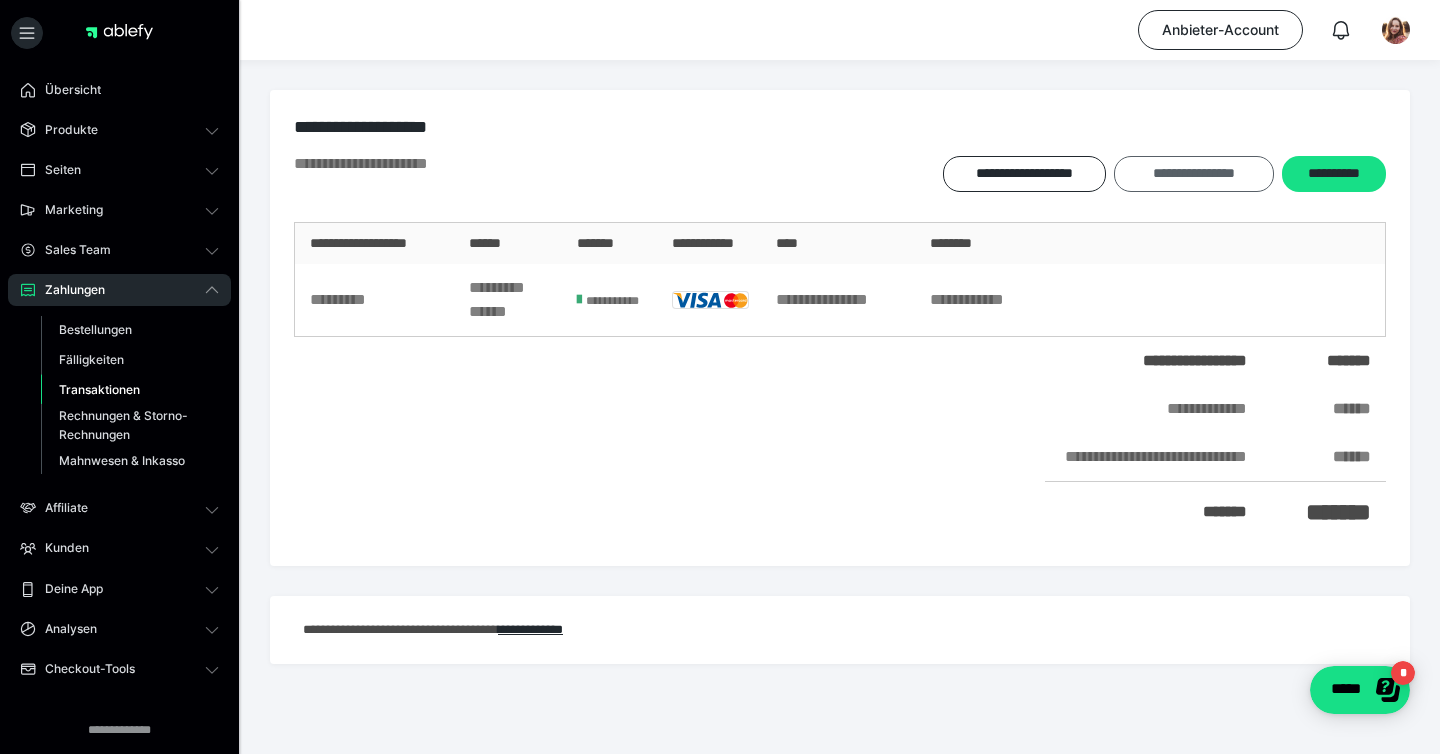 click on "**********" at bounding box center (1193, 174) 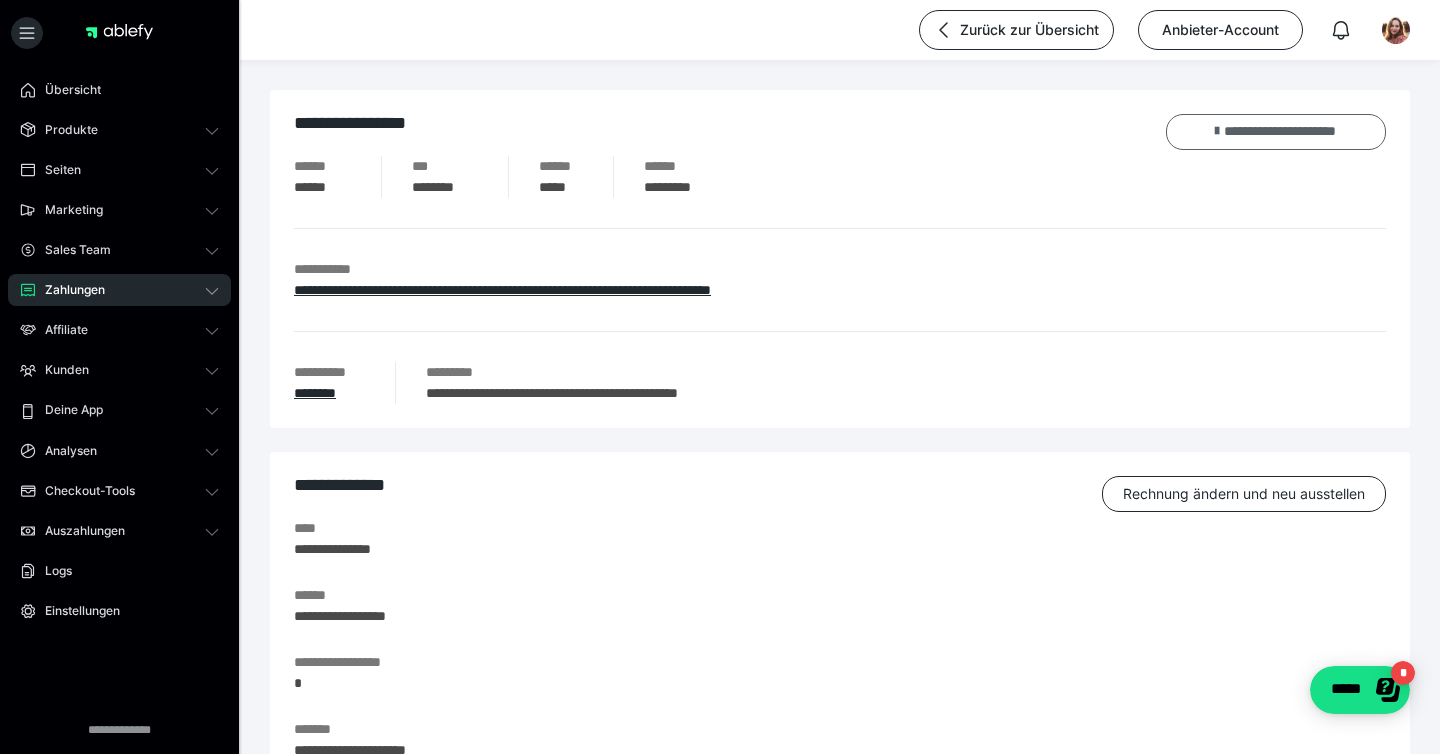 click on "**********" at bounding box center (1276, 132) 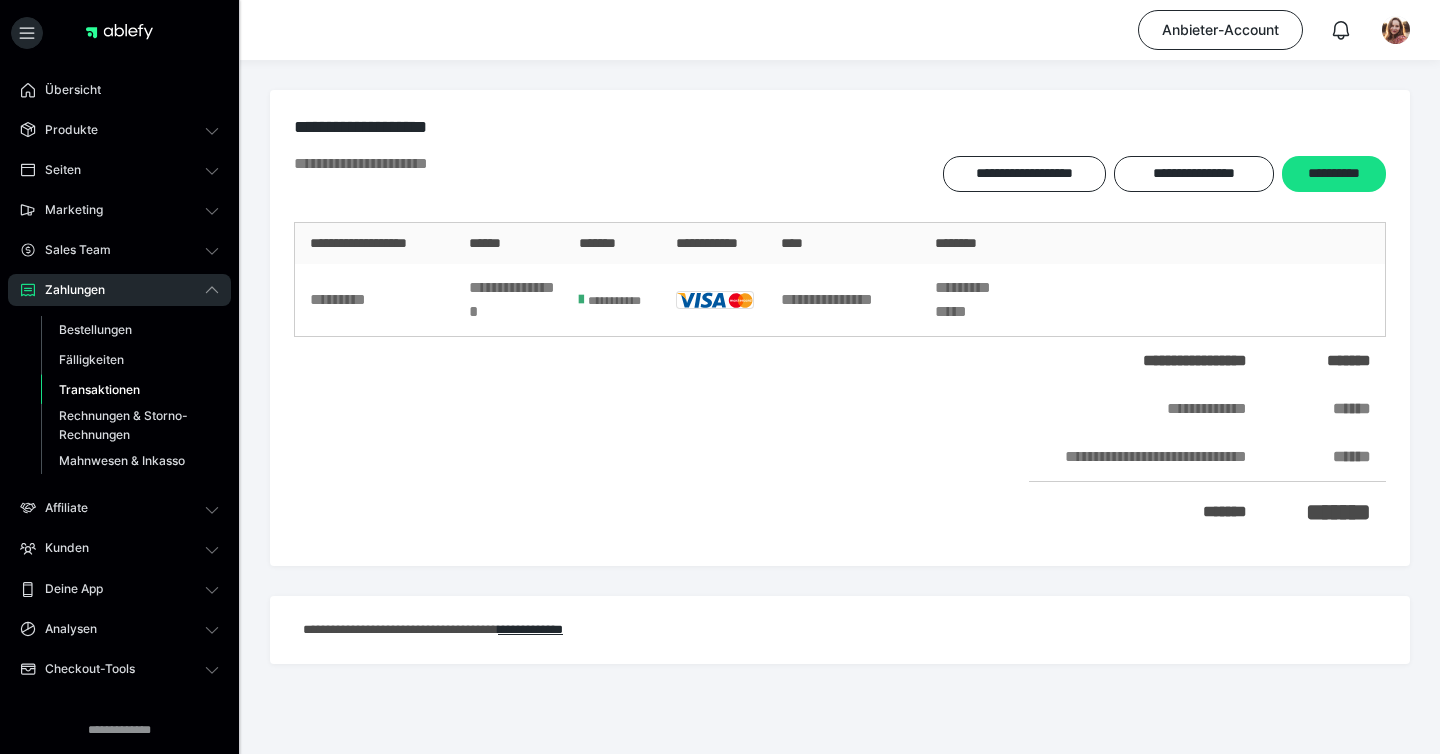 scroll, scrollTop: 0, scrollLeft: 0, axis: both 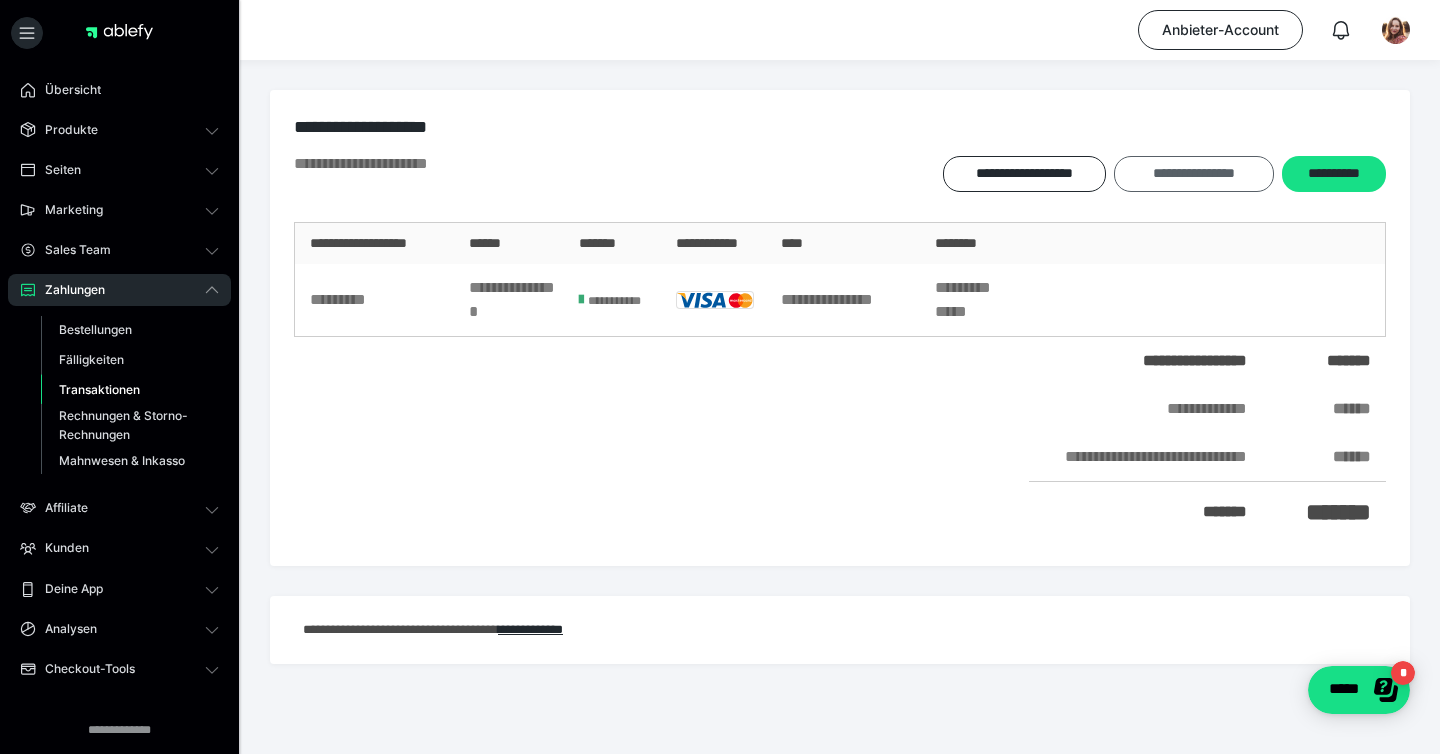 click on "**********" at bounding box center [1193, 174] 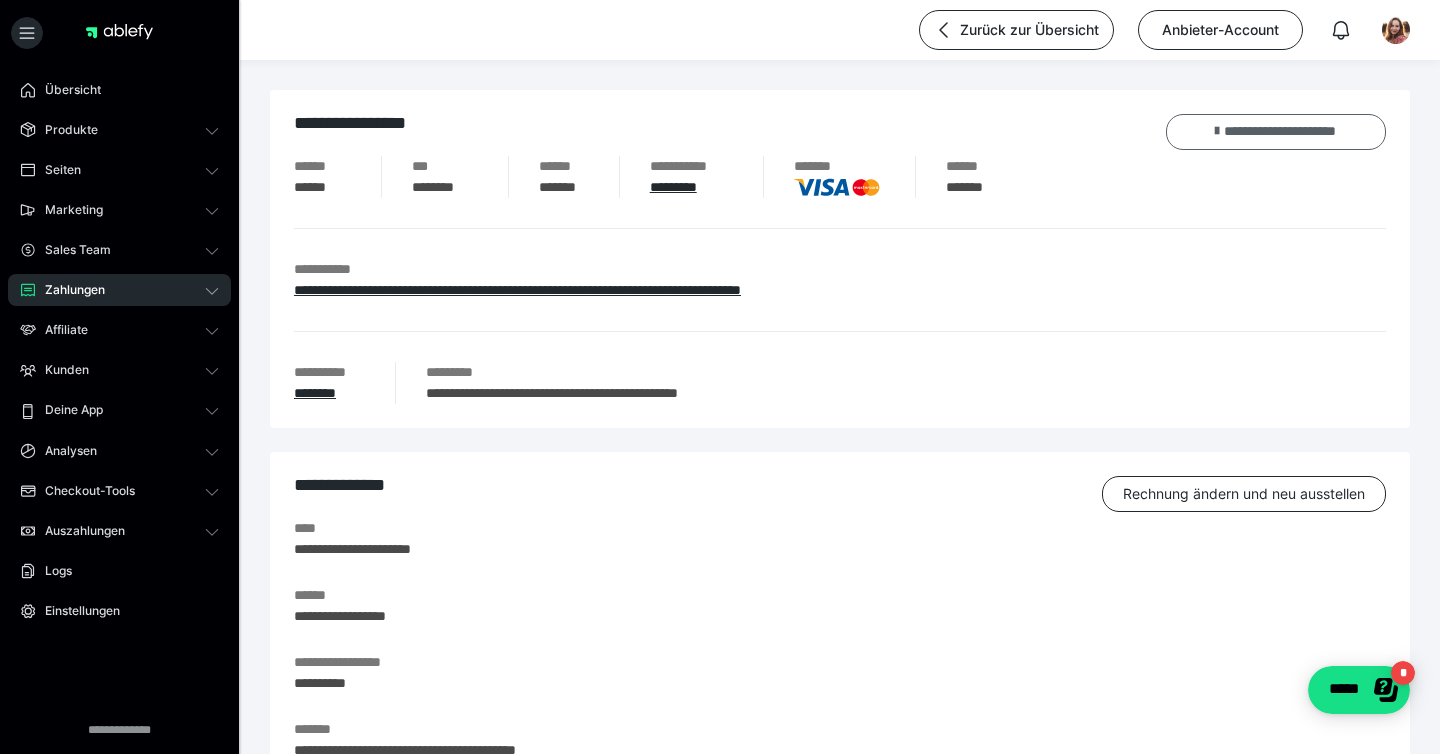 click on "**********" at bounding box center (1276, 132) 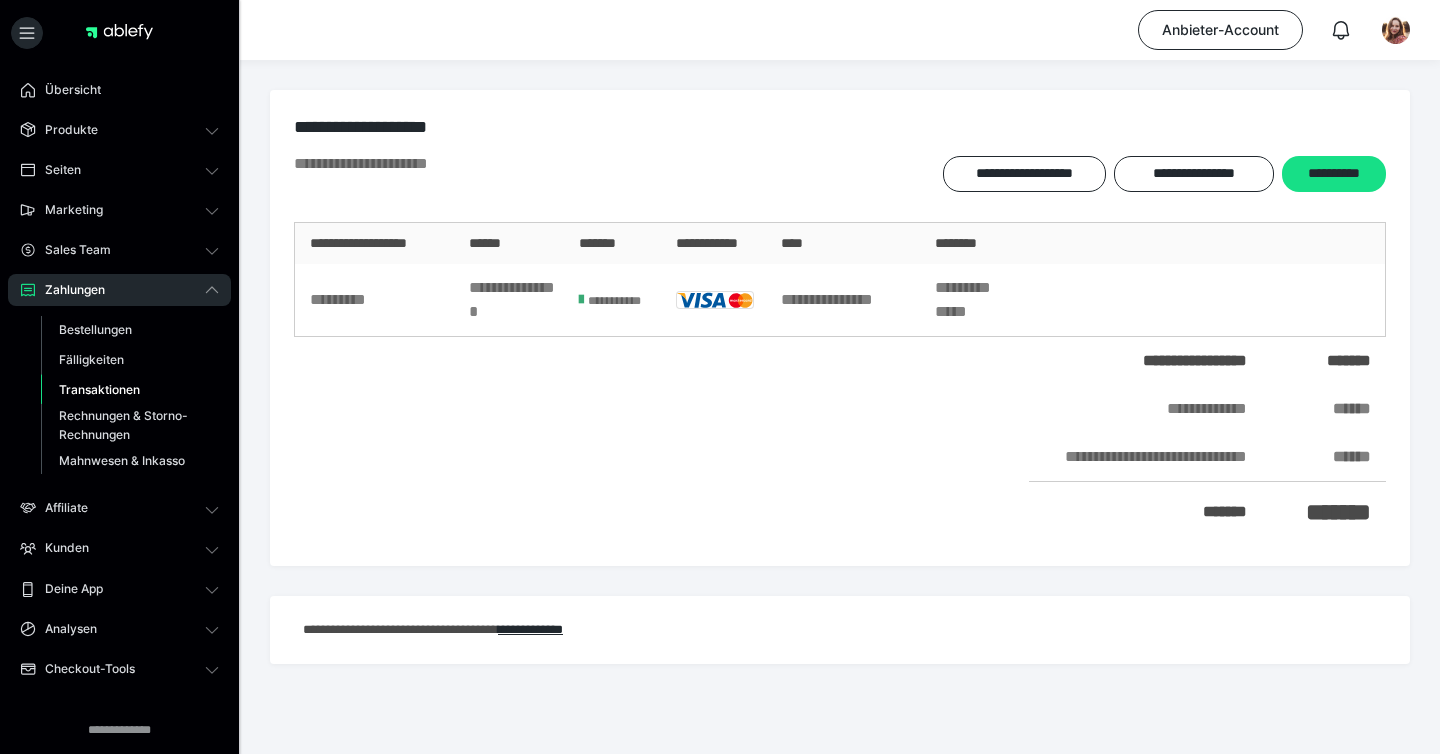 scroll, scrollTop: 0, scrollLeft: 0, axis: both 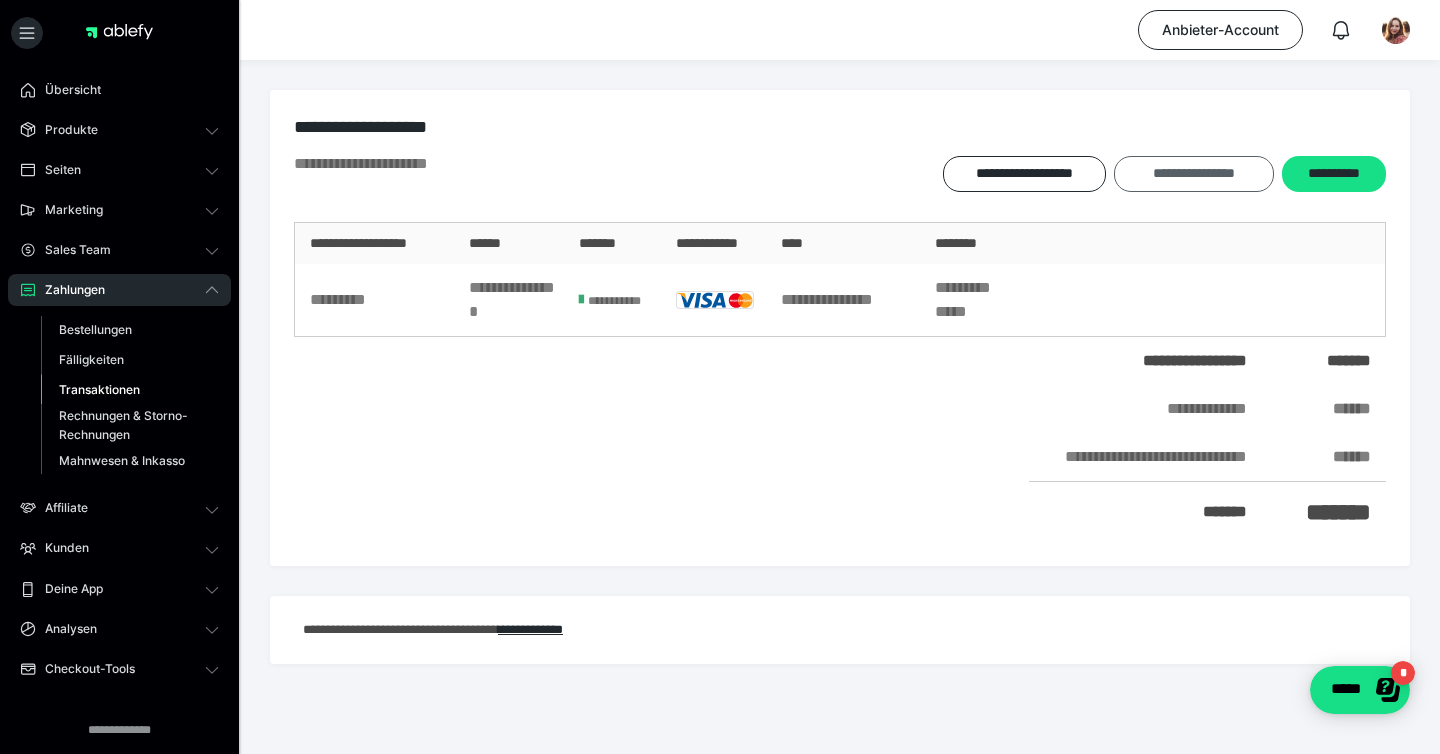 click on "**********" at bounding box center (1193, 174) 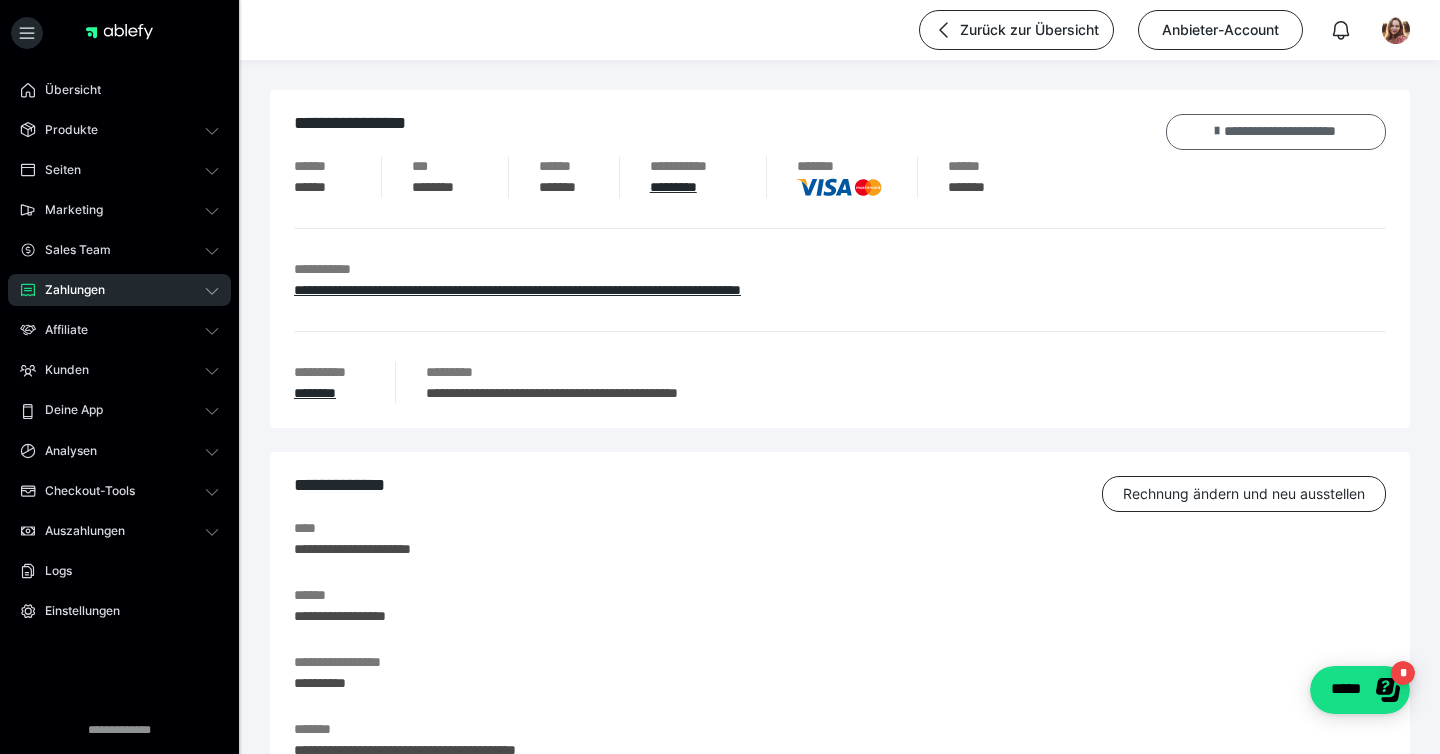 click on "**********" at bounding box center (1276, 132) 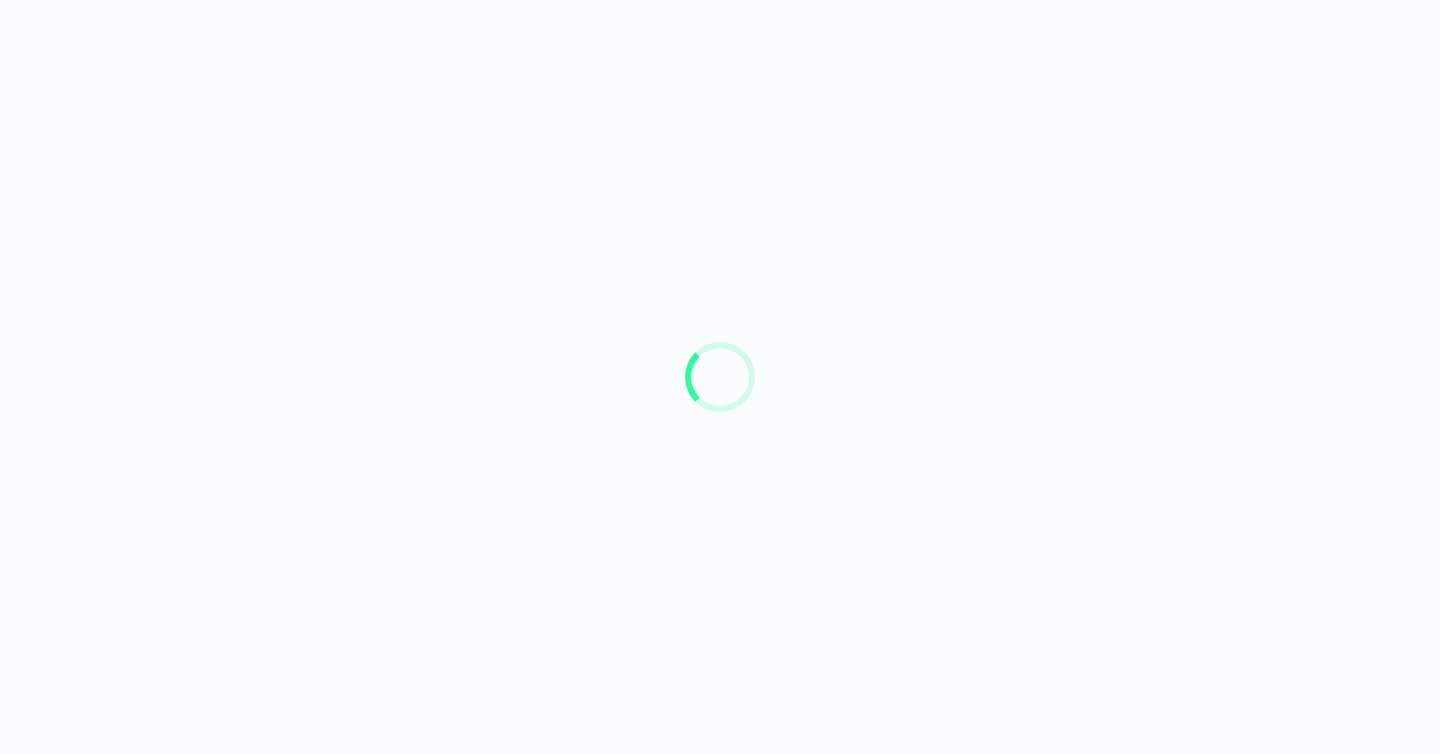 scroll, scrollTop: 0, scrollLeft: 0, axis: both 